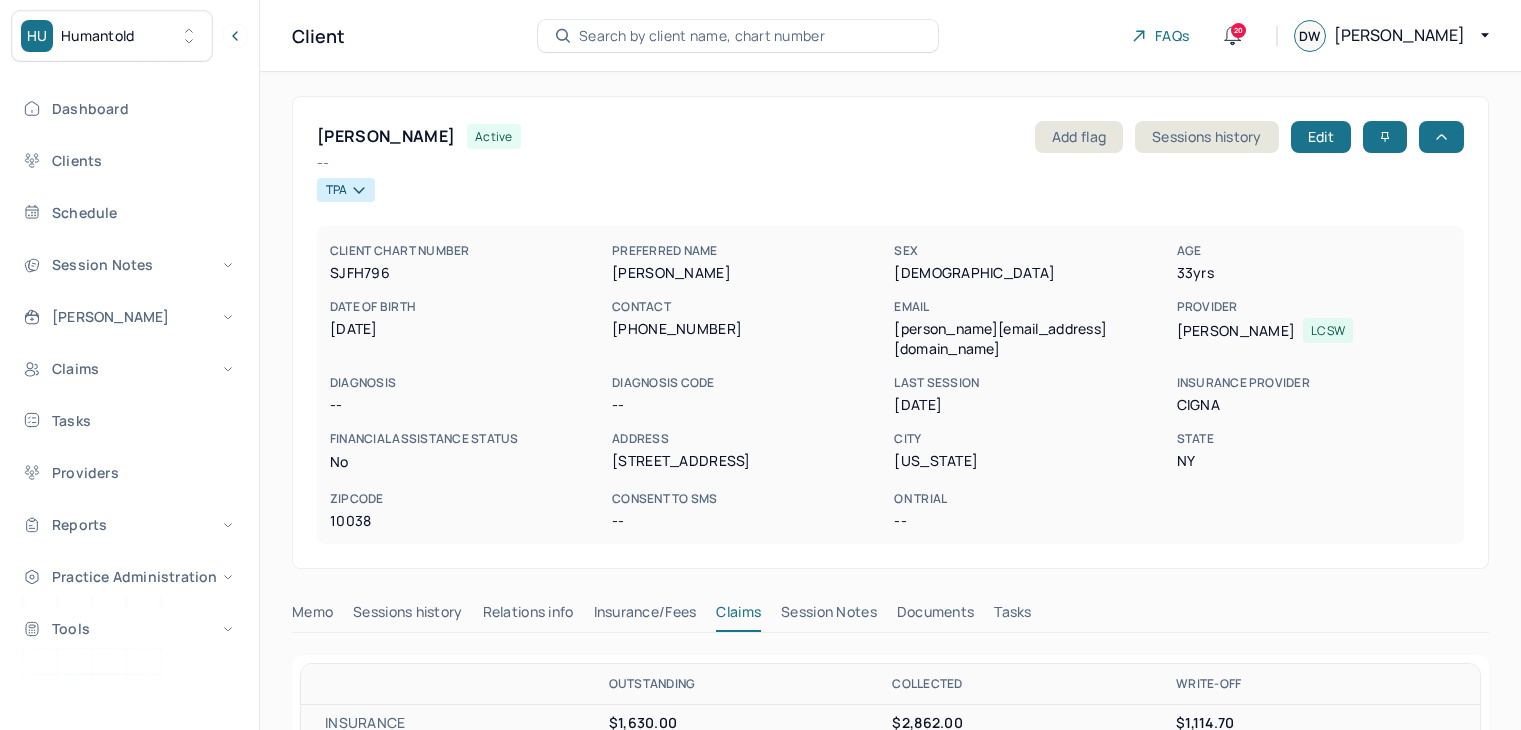 scroll, scrollTop: 0, scrollLeft: 0, axis: both 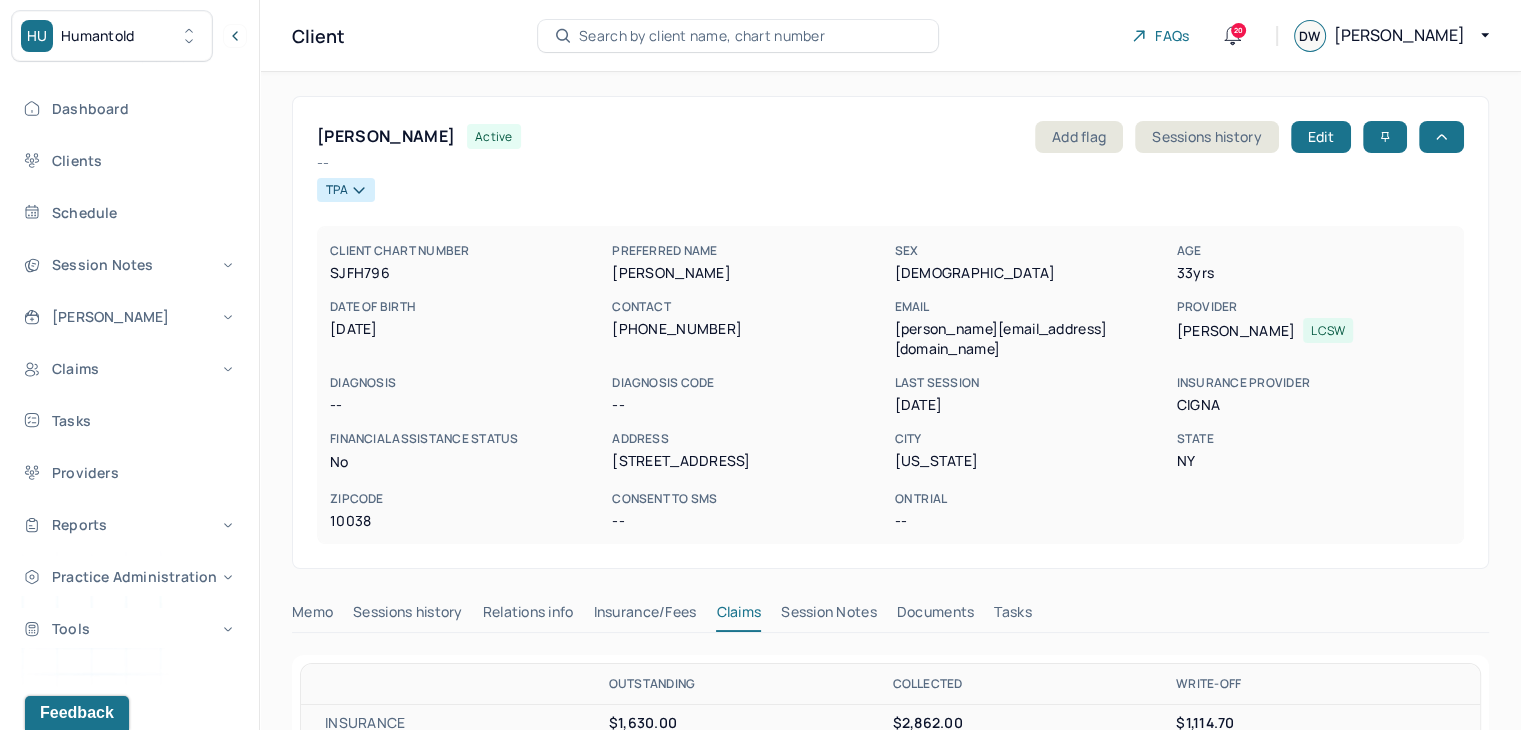 type 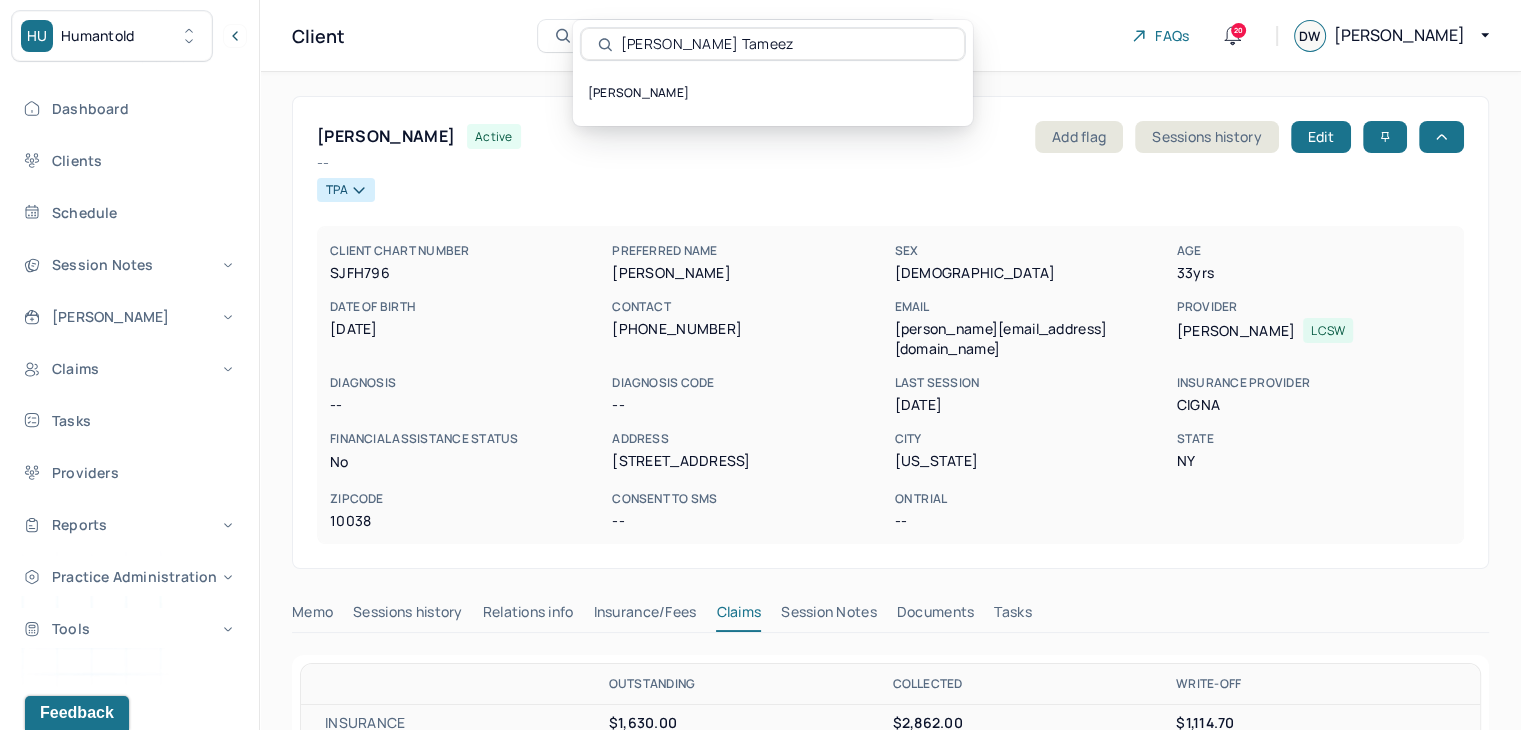 type on "[PERSON_NAME] Tameez" 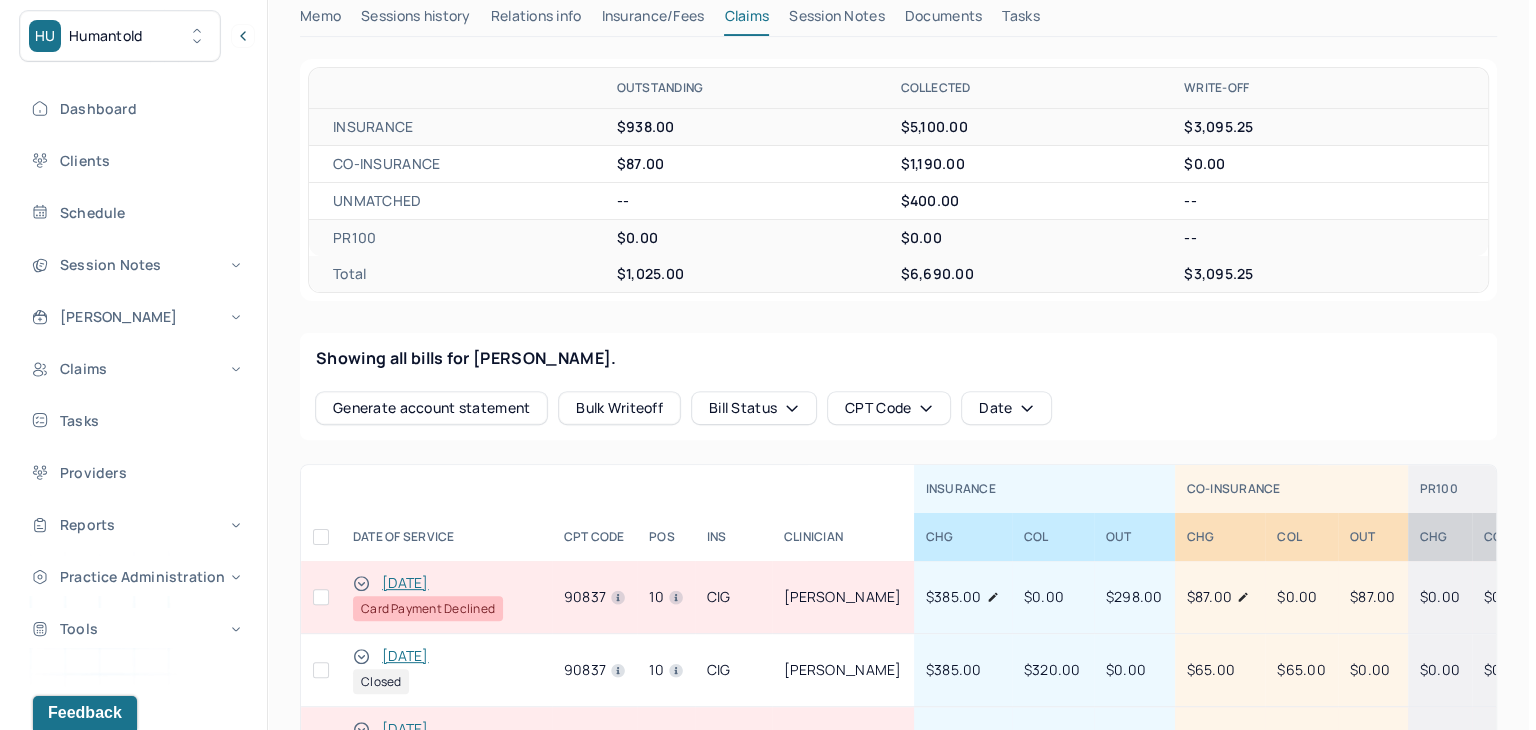 scroll, scrollTop: 600, scrollLeft: 0, axis: vertical 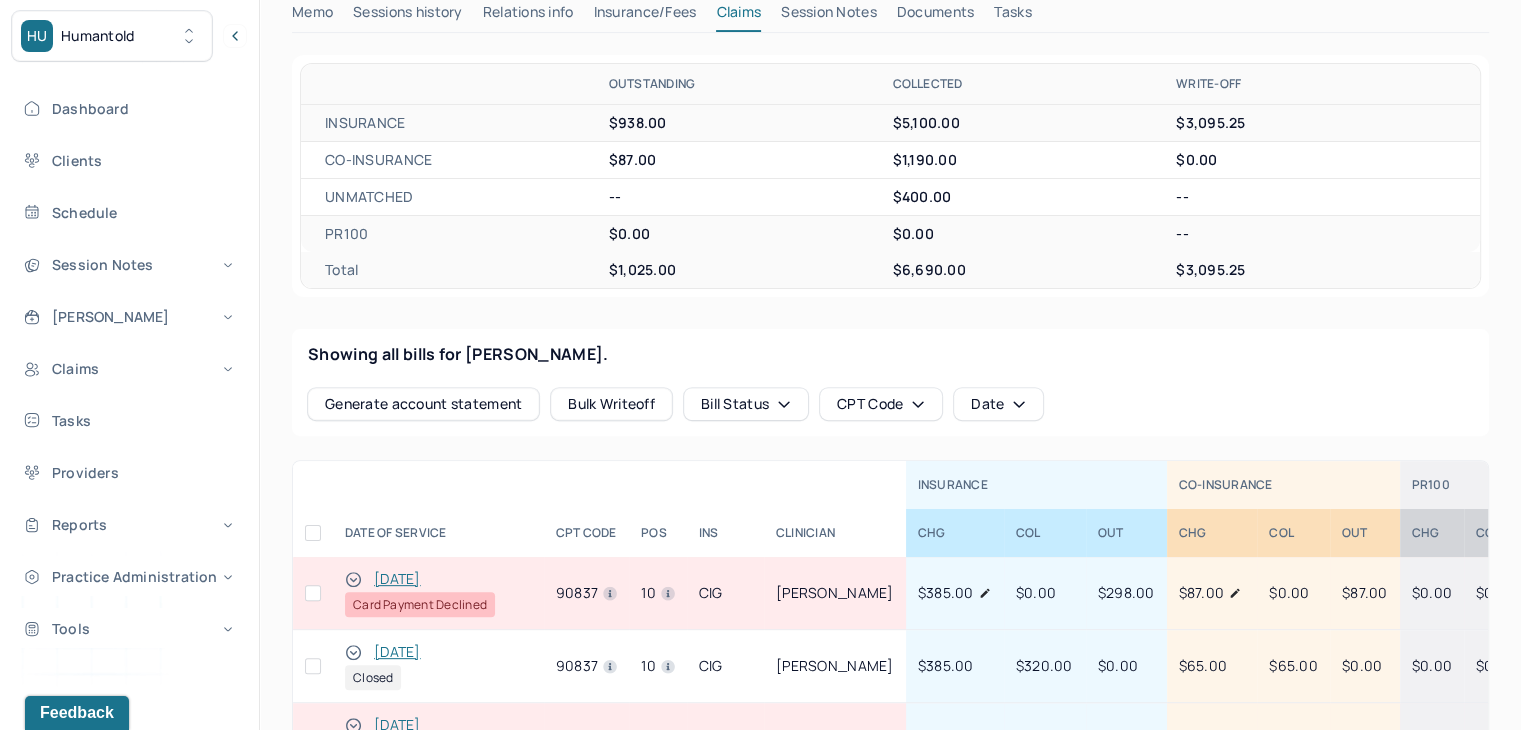 click at bounding box center (313, 593) 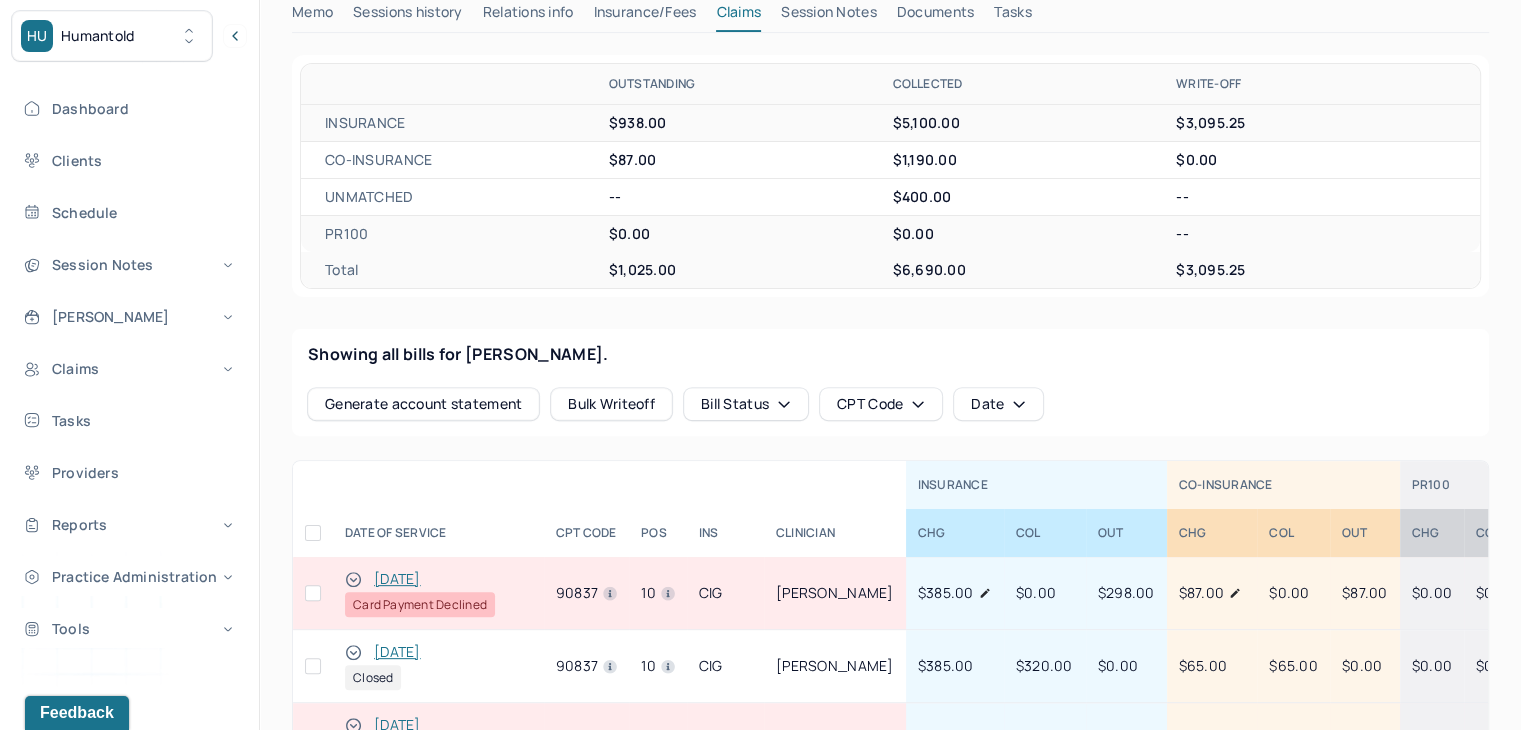click at bounding box center (313, 593) 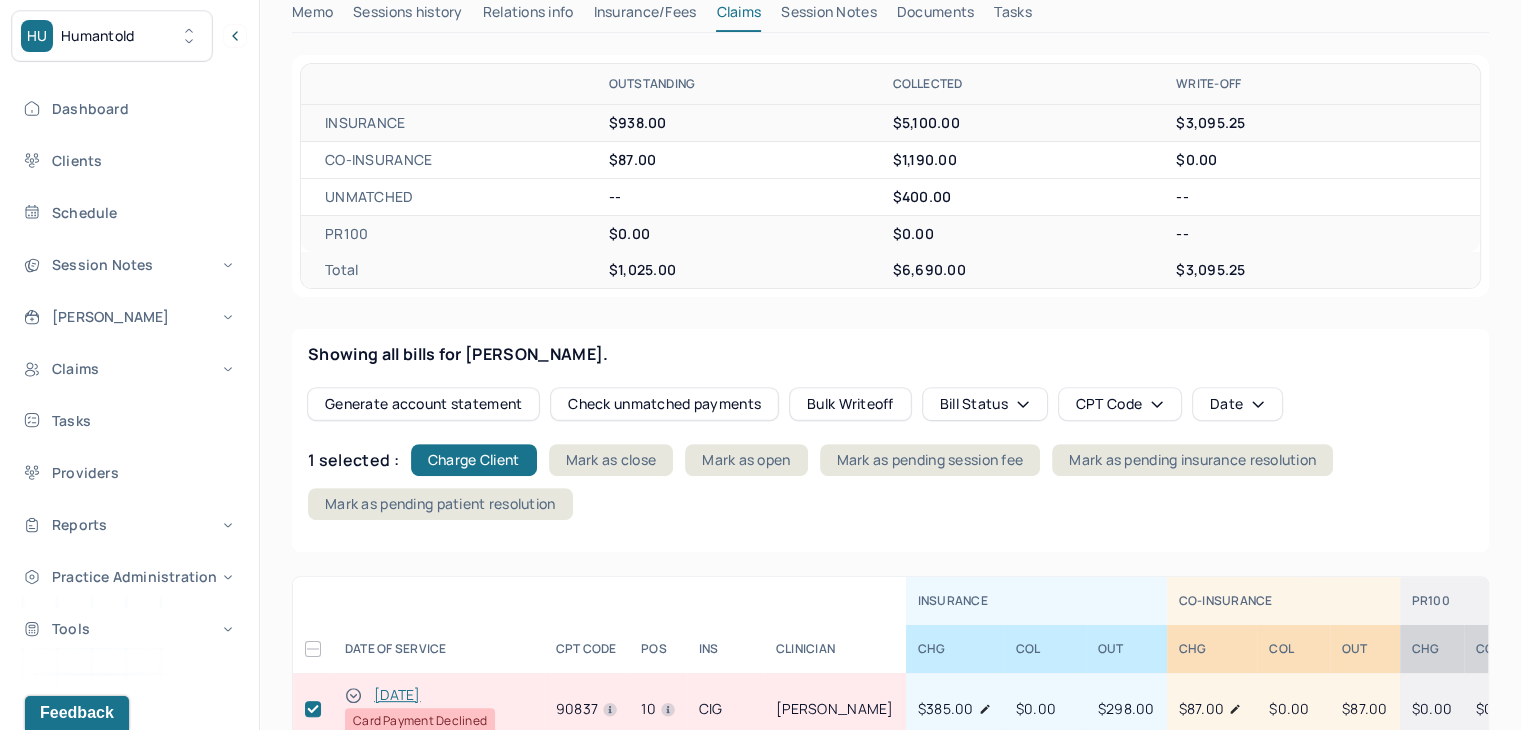 click on "Showing all bills for [PERSON_NAME].    Generate account statement     Check unmatched payments     Bulk Writeoff     Bill Status     CPT Code     Date   1 selected   :   Charge Client     Mark as close     Mark as open     Mark as pending session fee     Mark as pending insurance resolution     Mark as pending patient resolution" at bounding box center (890, 440) 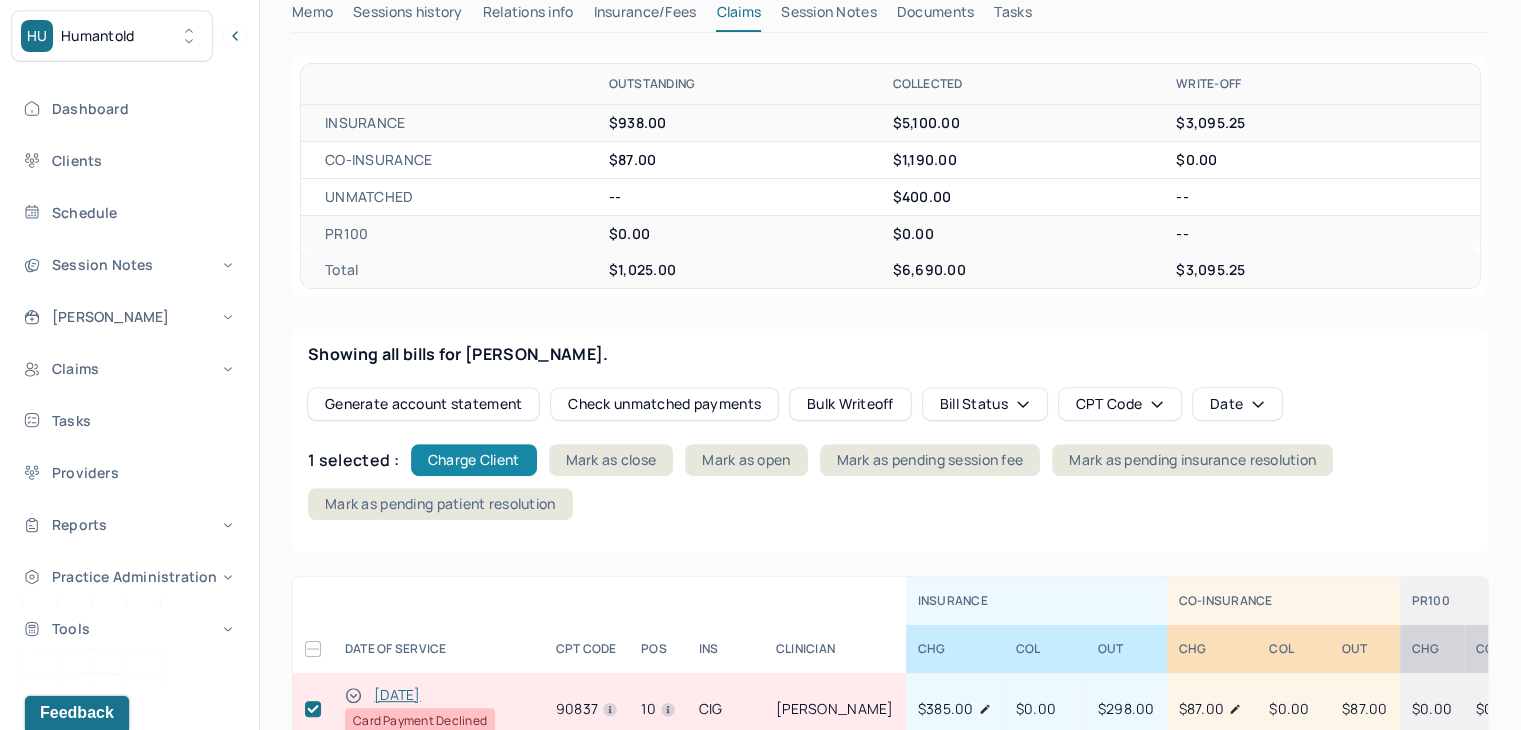 click on "Charge Client" at bounding box center [474, 460] 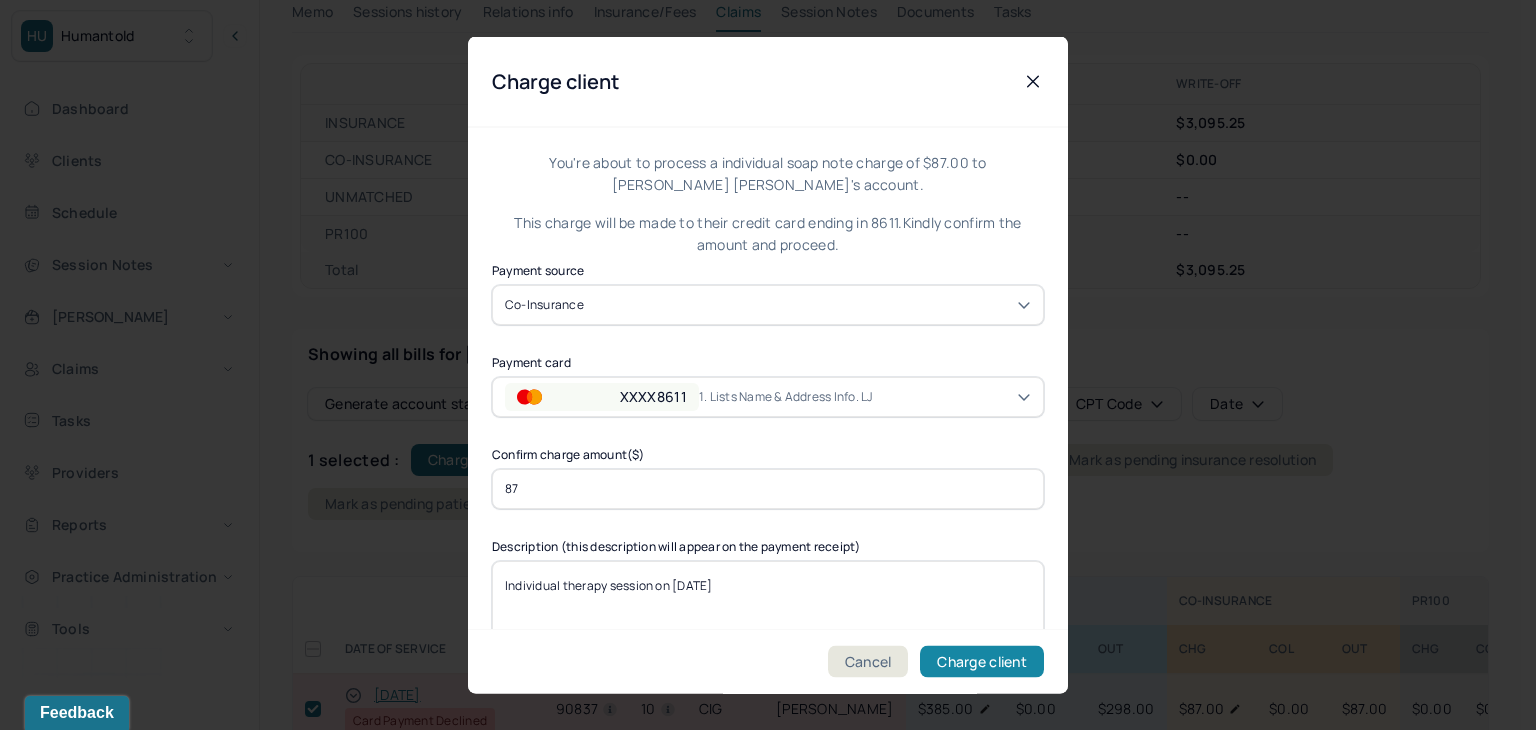 click on "Charge client" at bounding box center (982, 662) 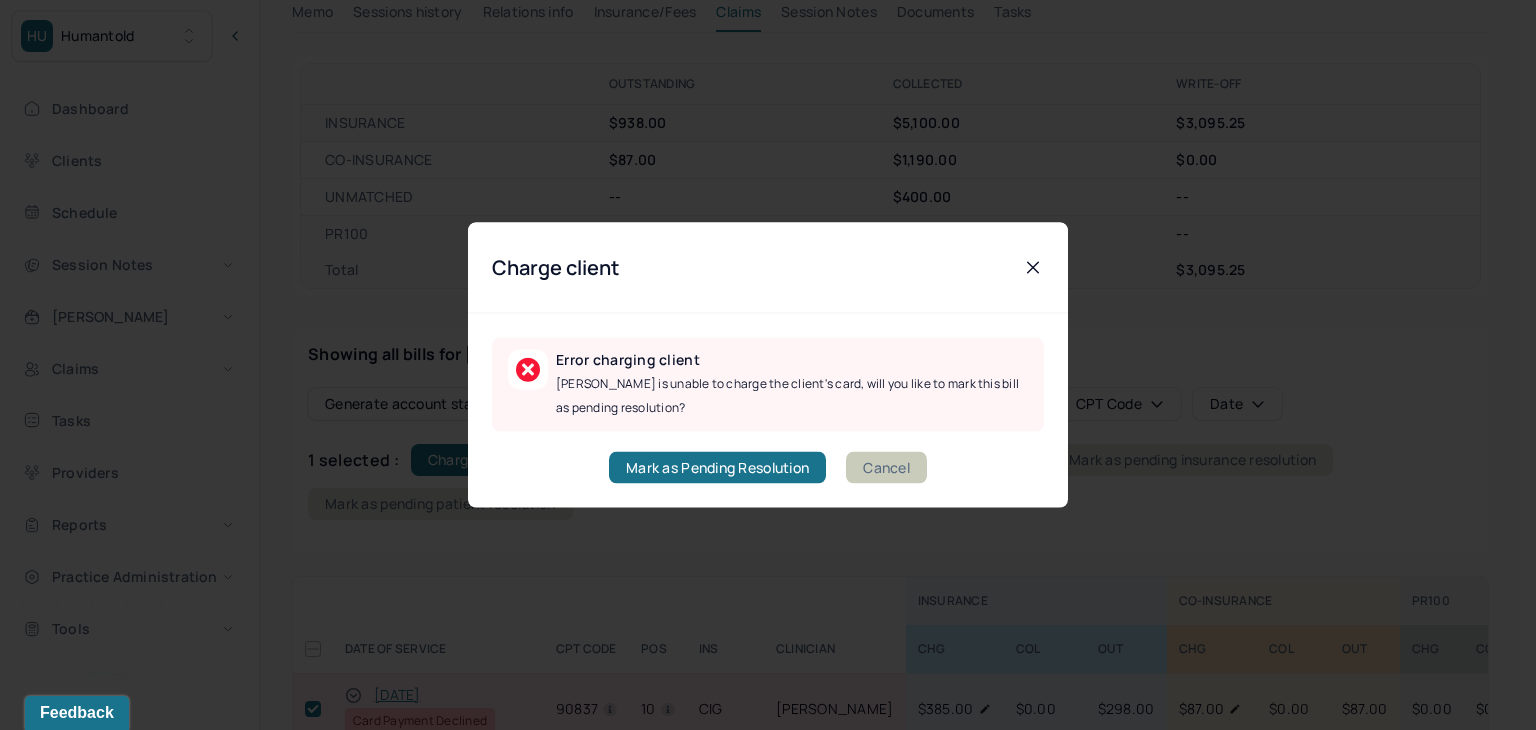 click on "Cancel" at bounding box center [886, 468] 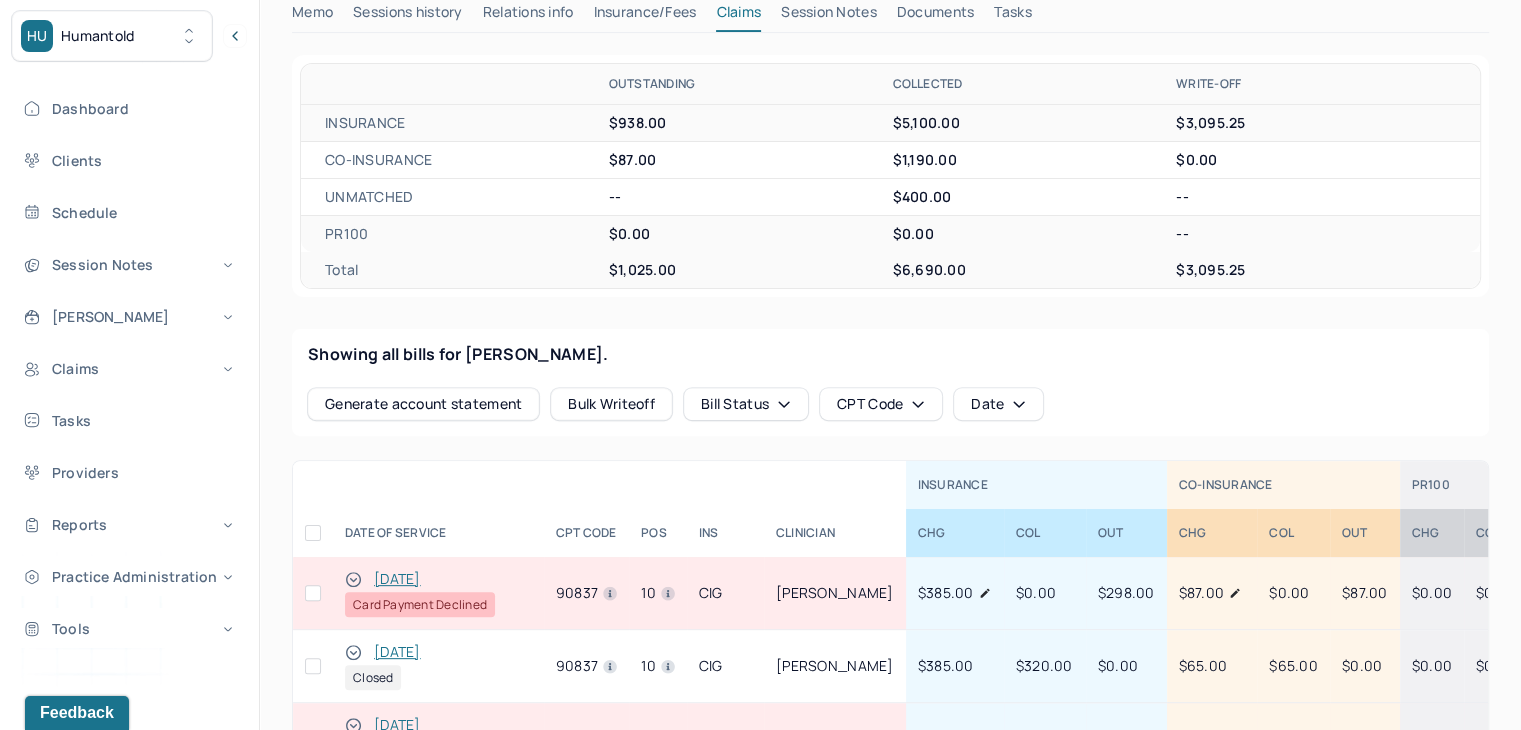 click at bounding box center (313, 593) 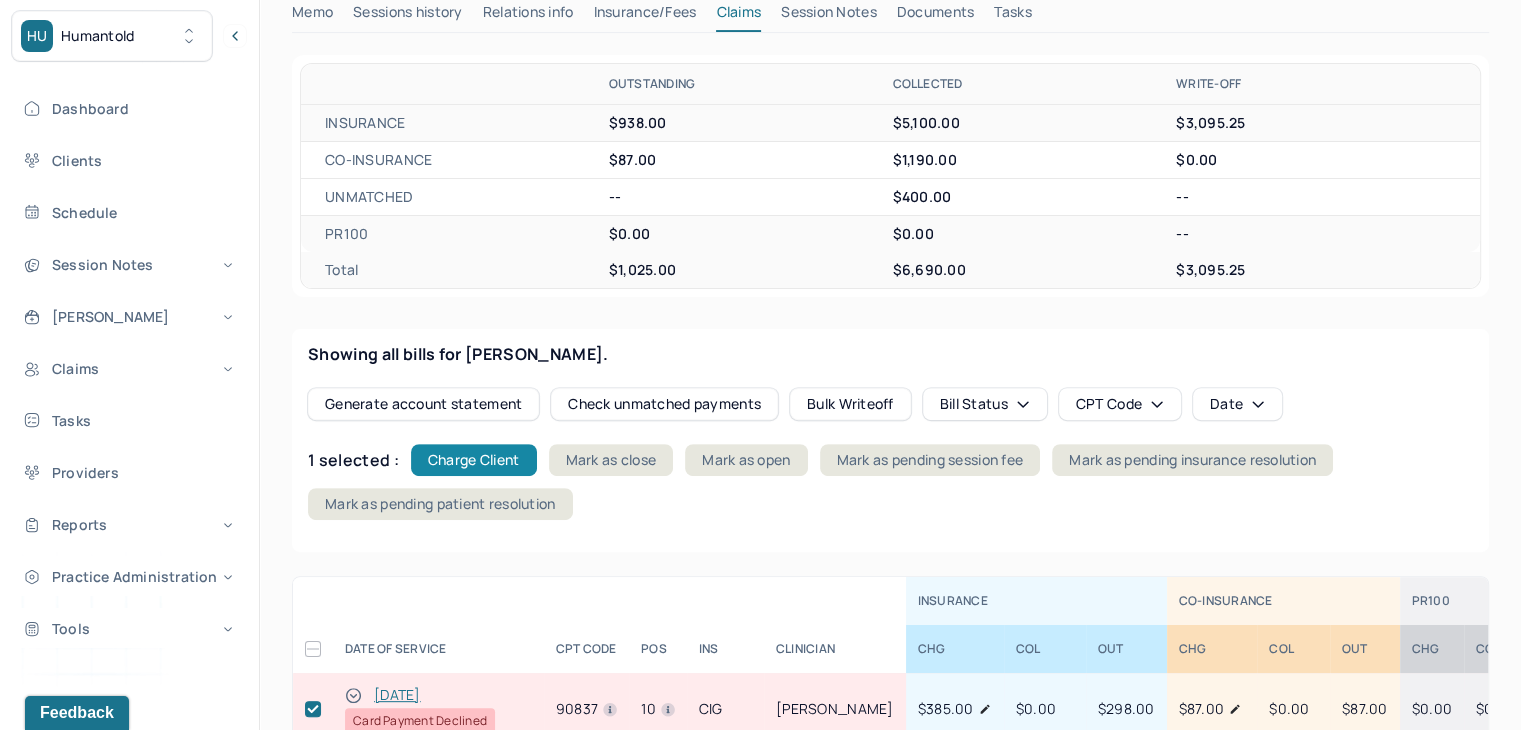 click on "Charge Client" at bounding box center (474, 460) 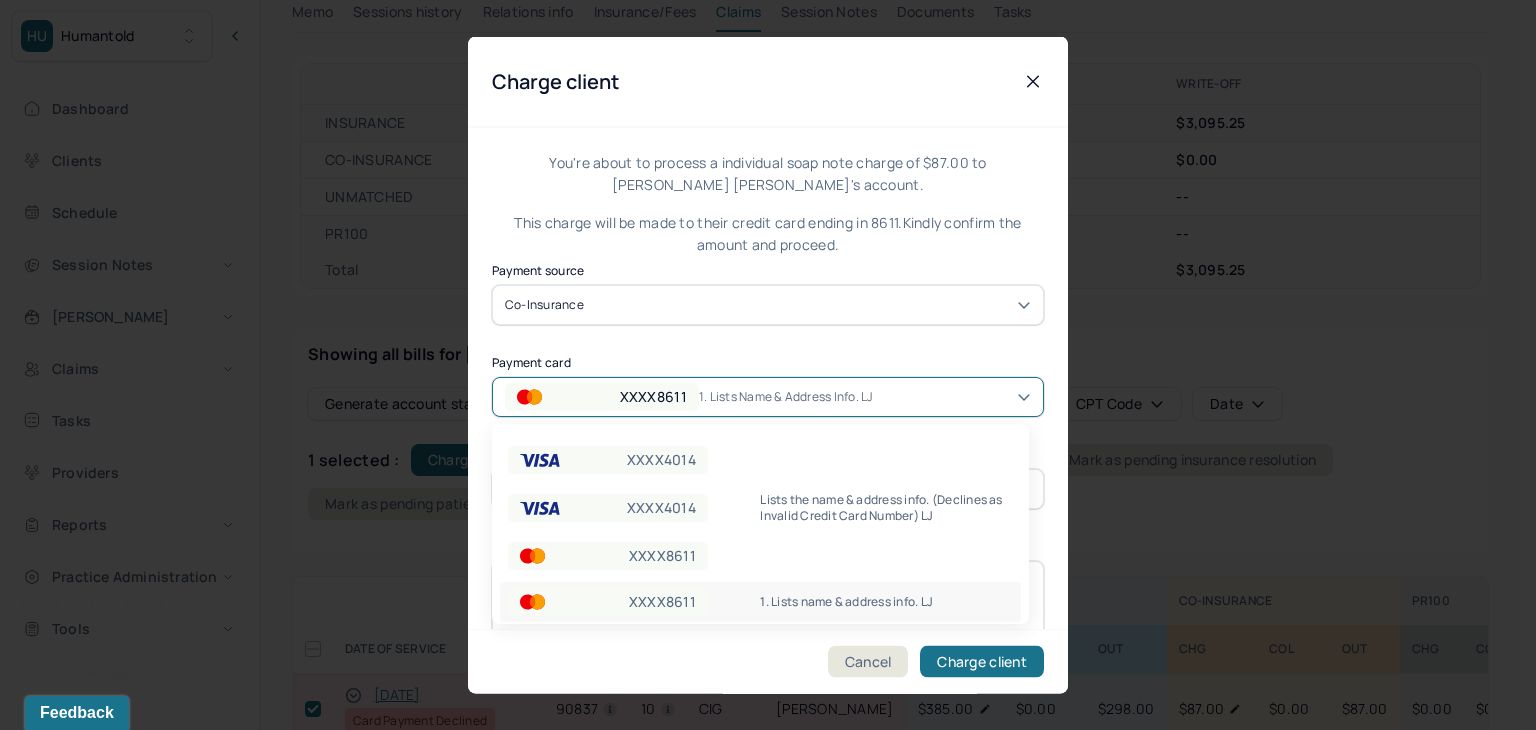 click on "XXXX8611" at bounding box center (602, 396) 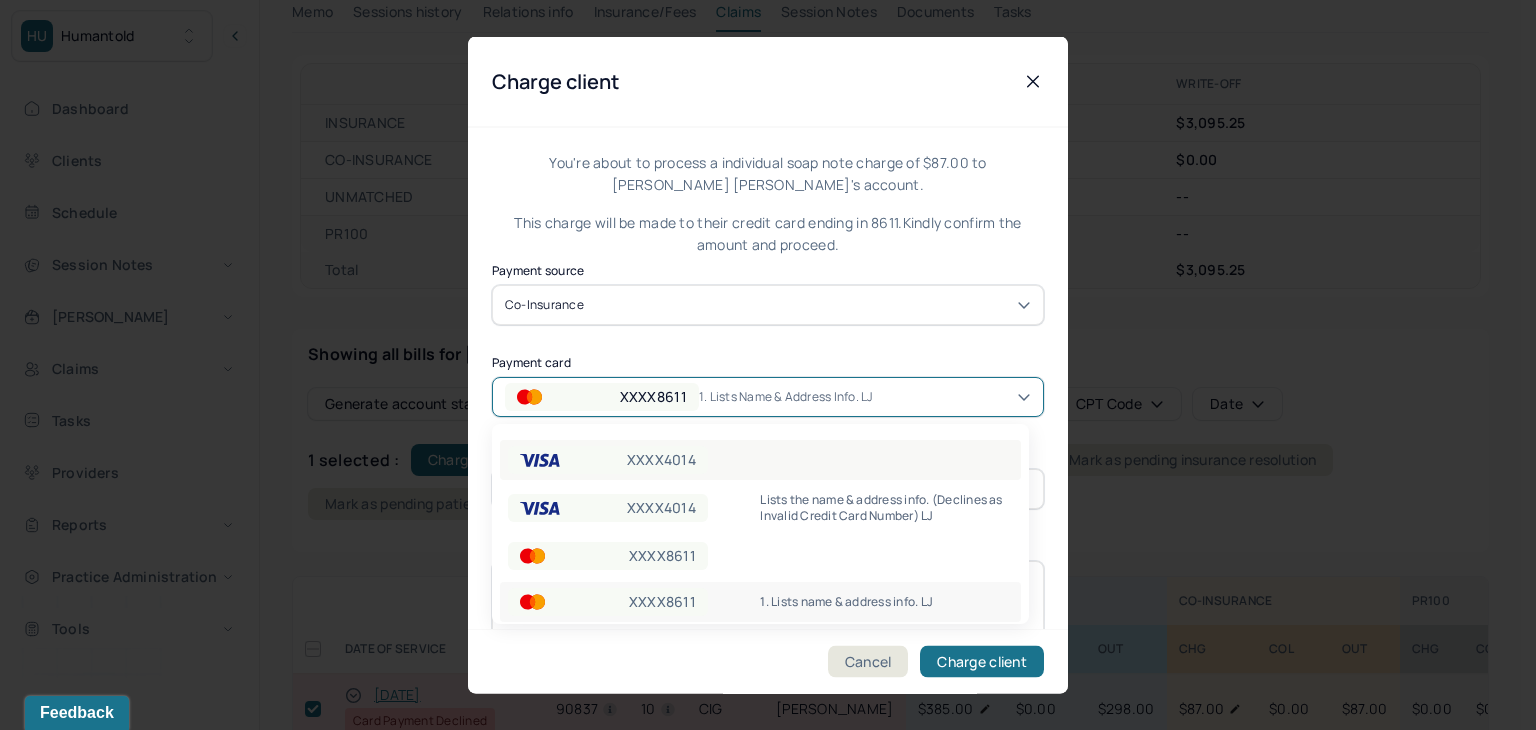 click on "XXXX4014" at bounding box center [661, 460] 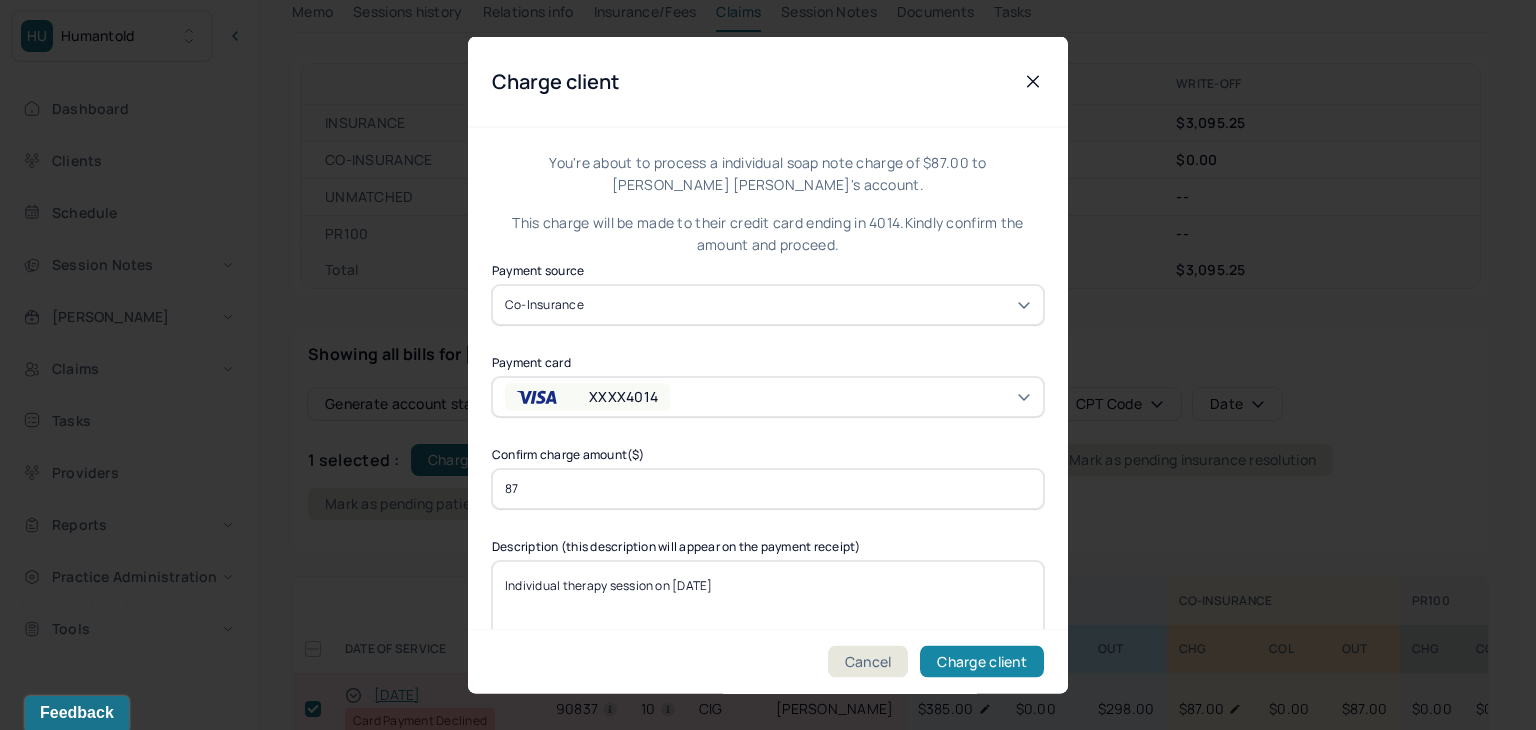 click on "Charge client" at bounding box center (982, 662) 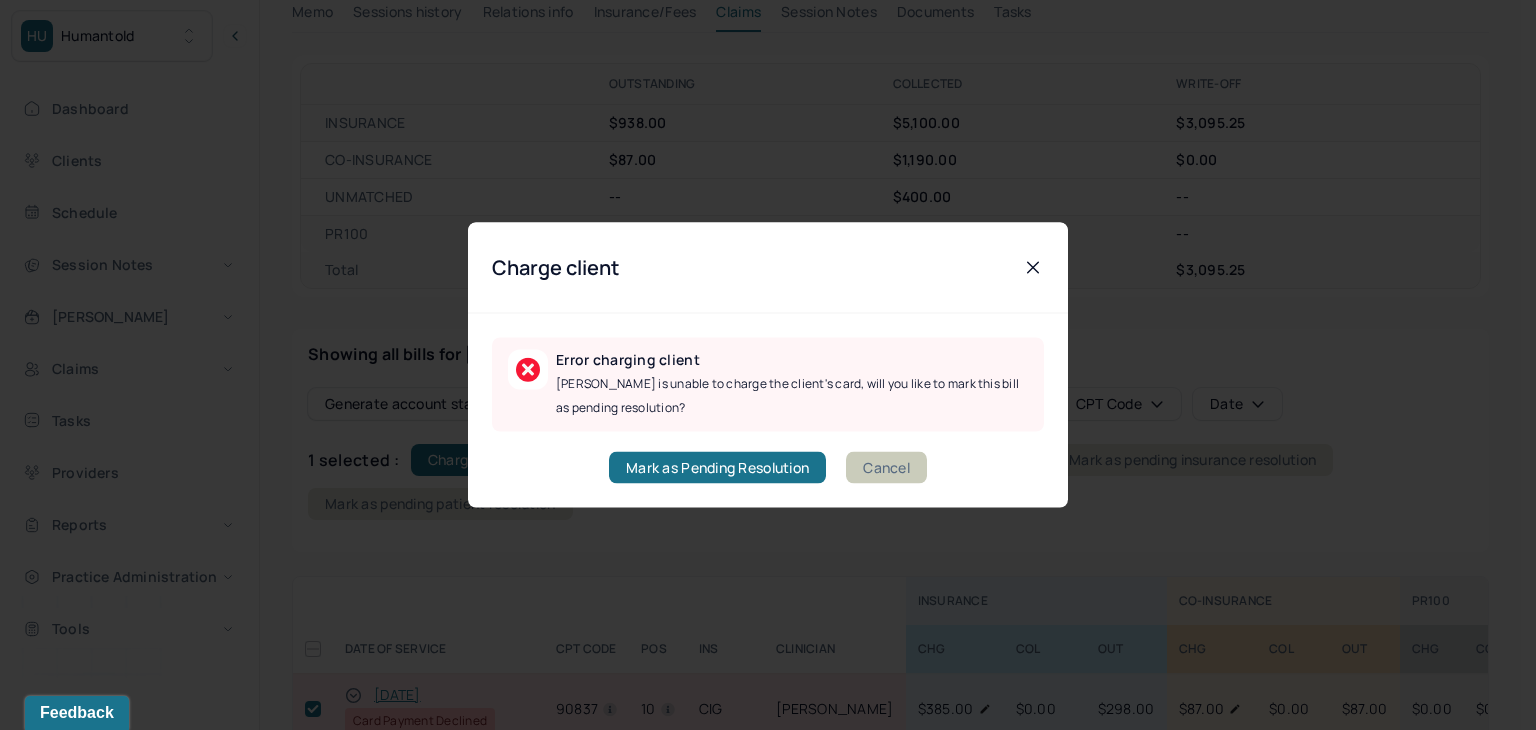 click on "Cancel" at bounding box center (886, 468) 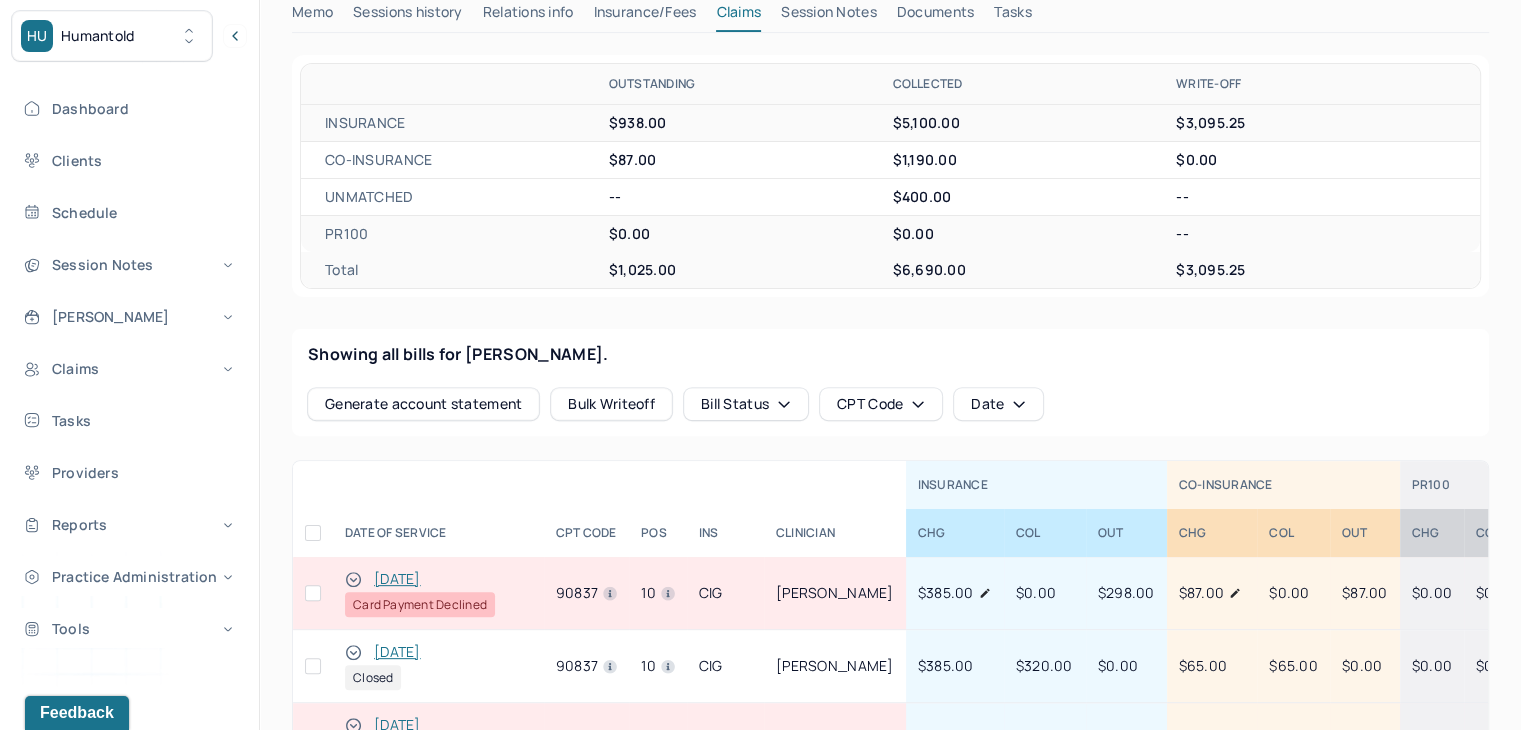 click at bounding box center [313, 593] 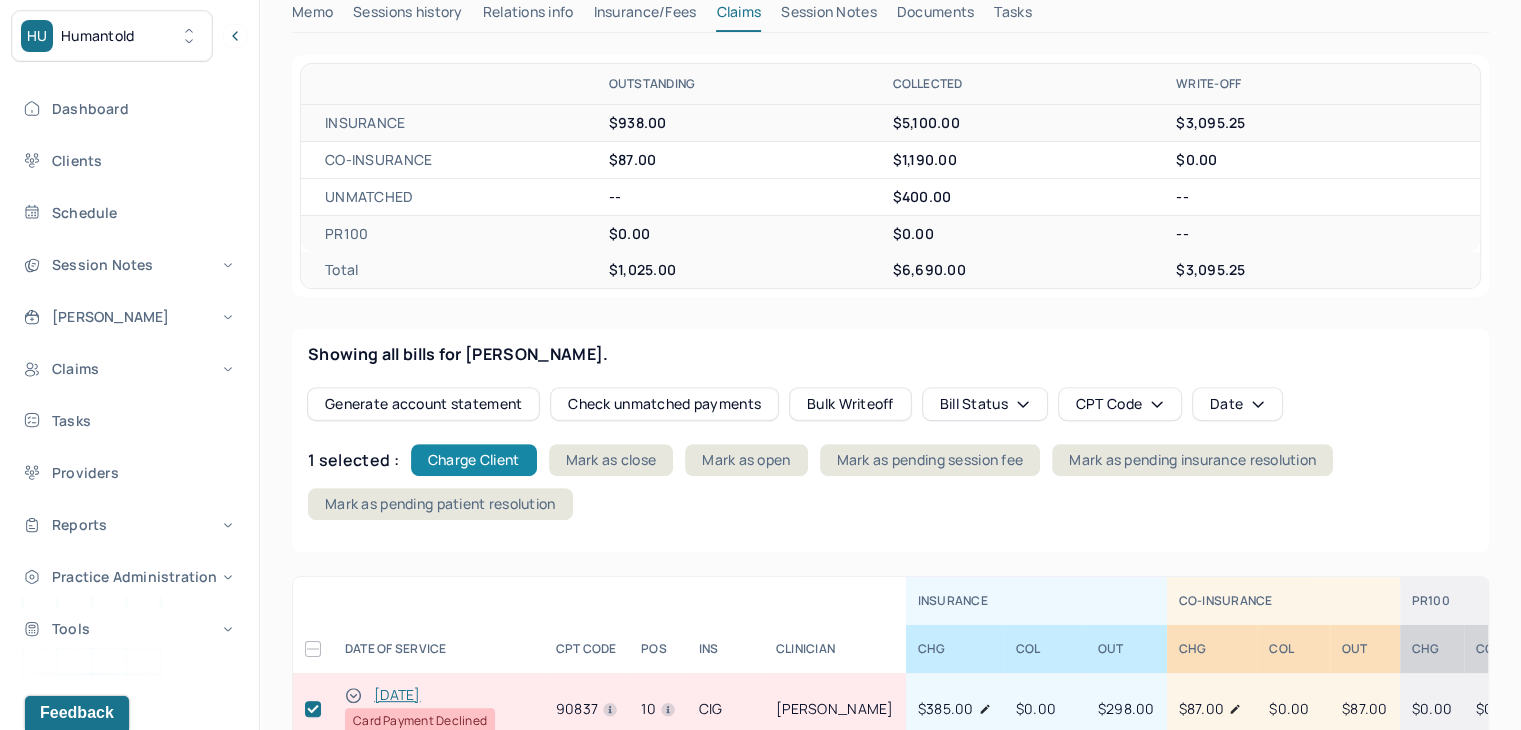 click on "Charge Client" at bounding box center [474, 460] 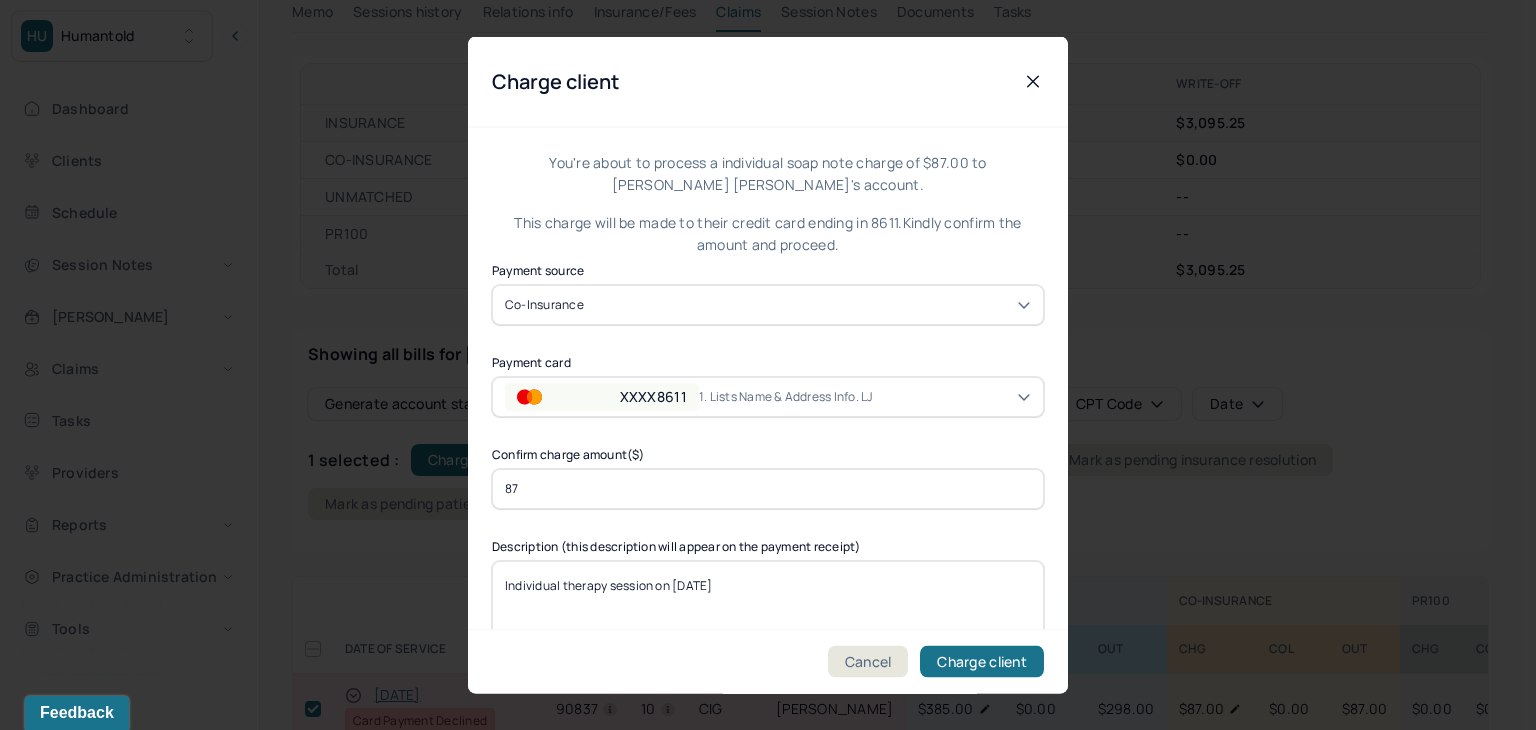 click on "You're about to process a individual soap note charge of $87.00 to [PERSON_NAME] [PERSON_NAME]'s account. This charge will be made to their credit card ending in 8611.  Kindly confirm the amount and proceed. Payment source Co-Insurance Payment card XXXX8611 1. Lists name & address info. LJ Confirm charge amount($) 87 Description (this description will appear on the payment receipt) Individual therapy session on [DATE]" at bounding box center [768, 409] 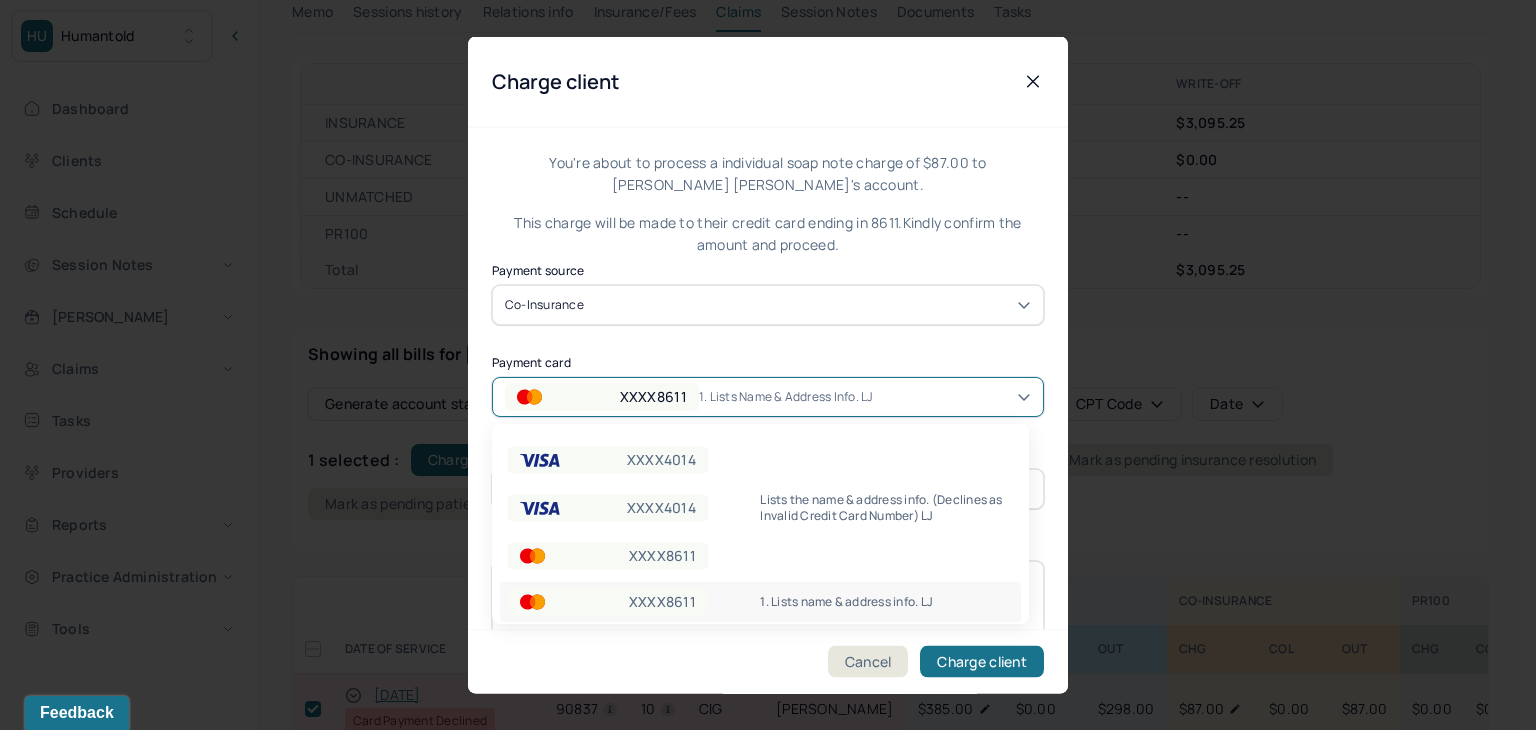 click on "1. Lists name & address info. LJ" at bounding box center (789, 396) 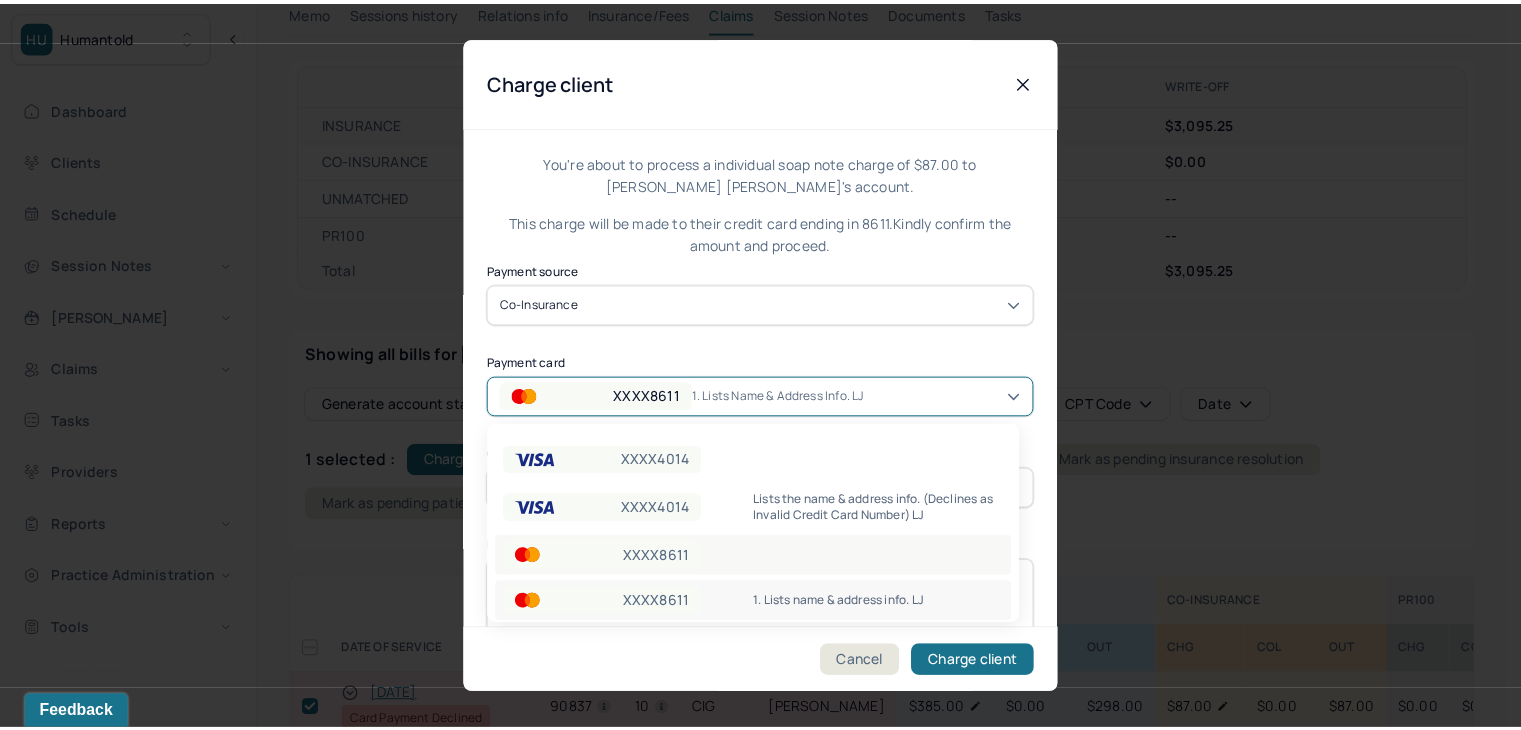 scroll, scrollTop: 80, scrollLeft: 0, axis: vertical 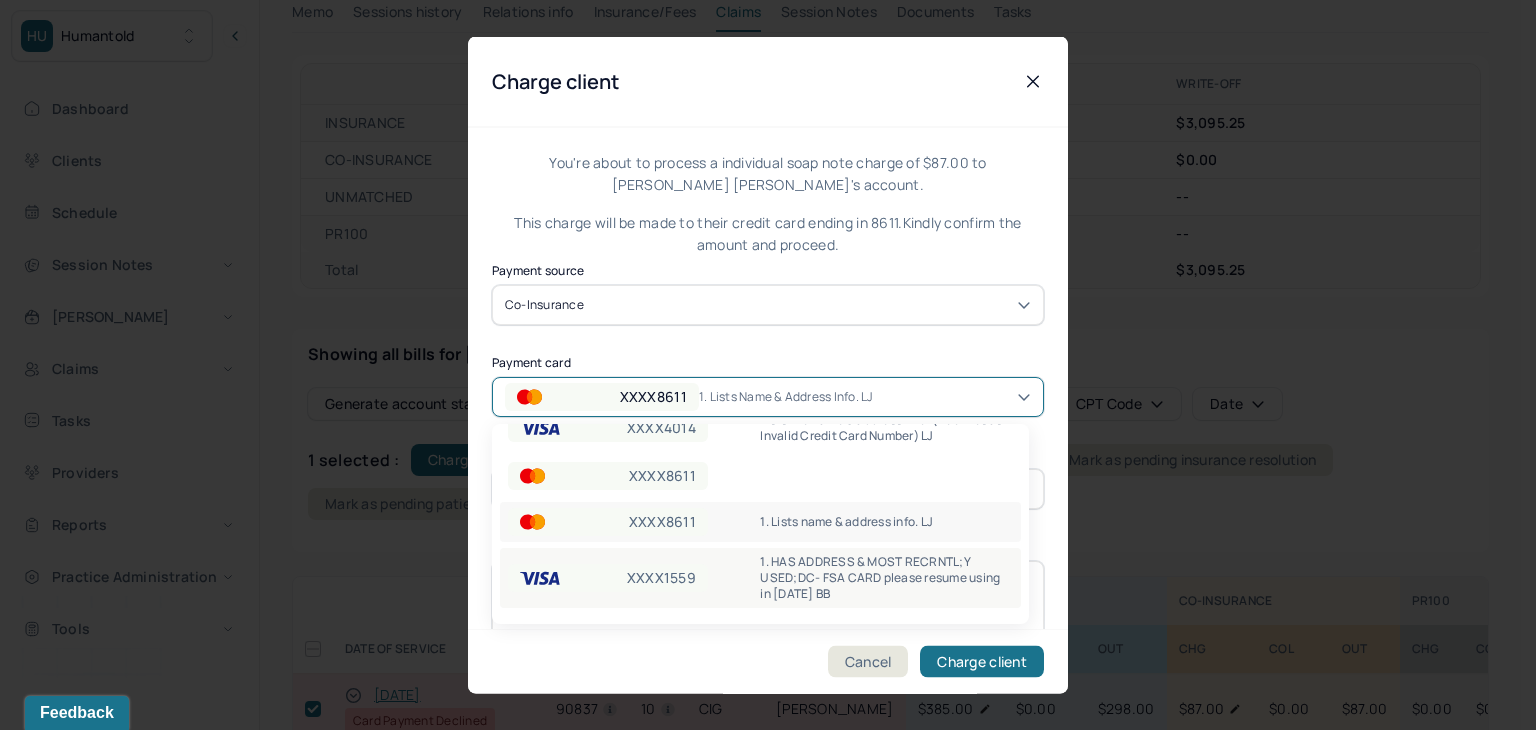 click on "XXXX1559 1. HAS ADDRESS & MOST RECRNTL;Y USED;DC- FSA CARD please resume using in [DATE] BB" at bounding box center (760, 578) 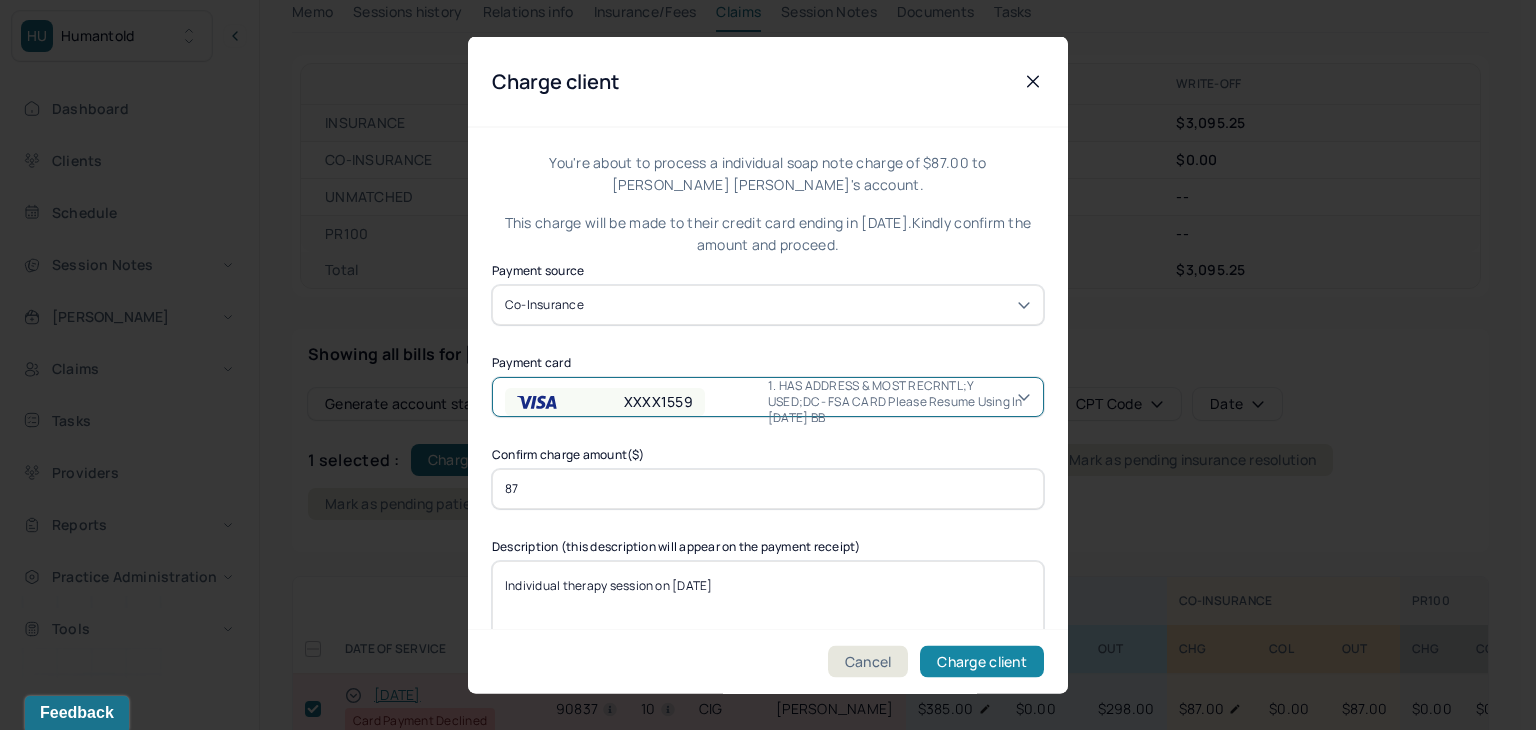 click on "Charge client" at bounding box center (982, 662) 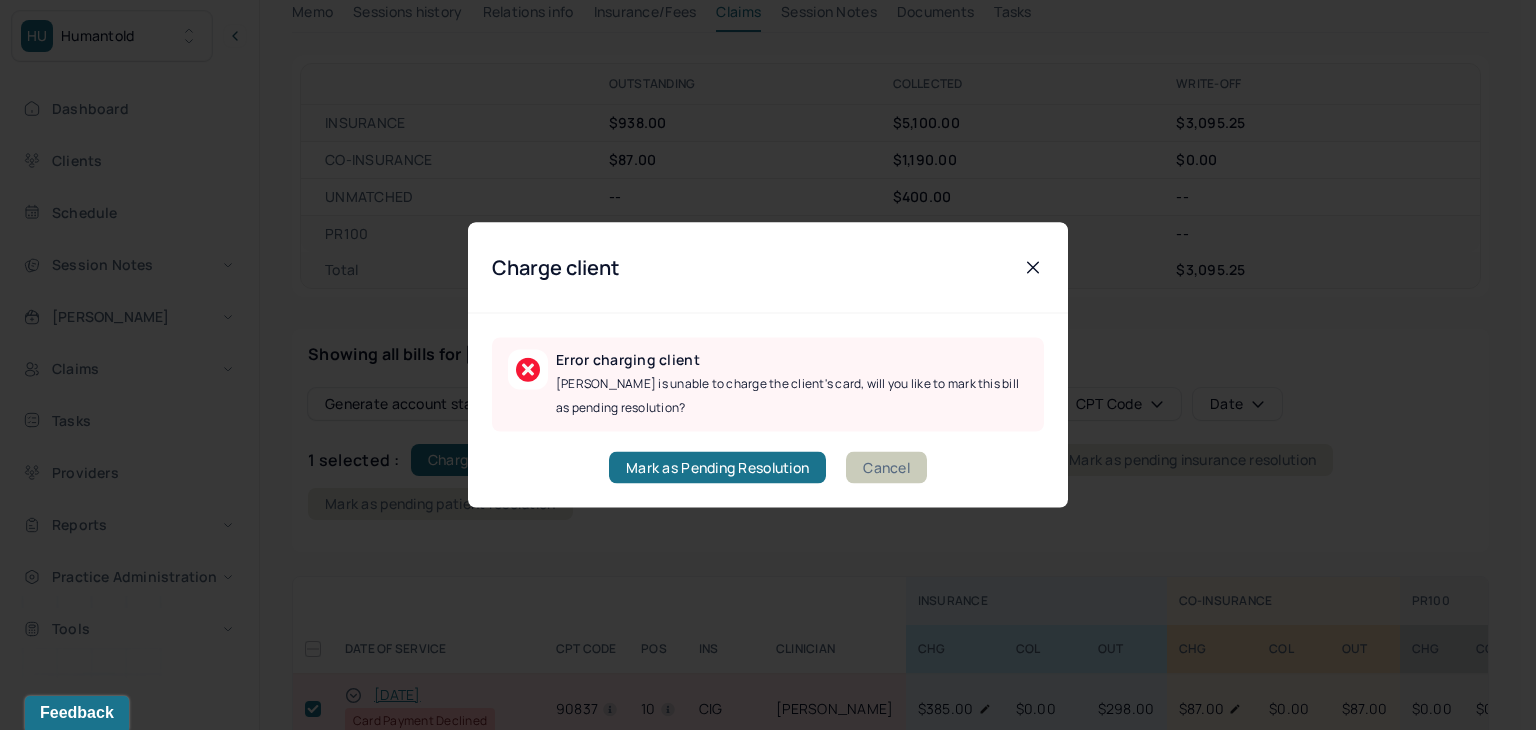 click on "Cancel" at bounding box center [886, 468] 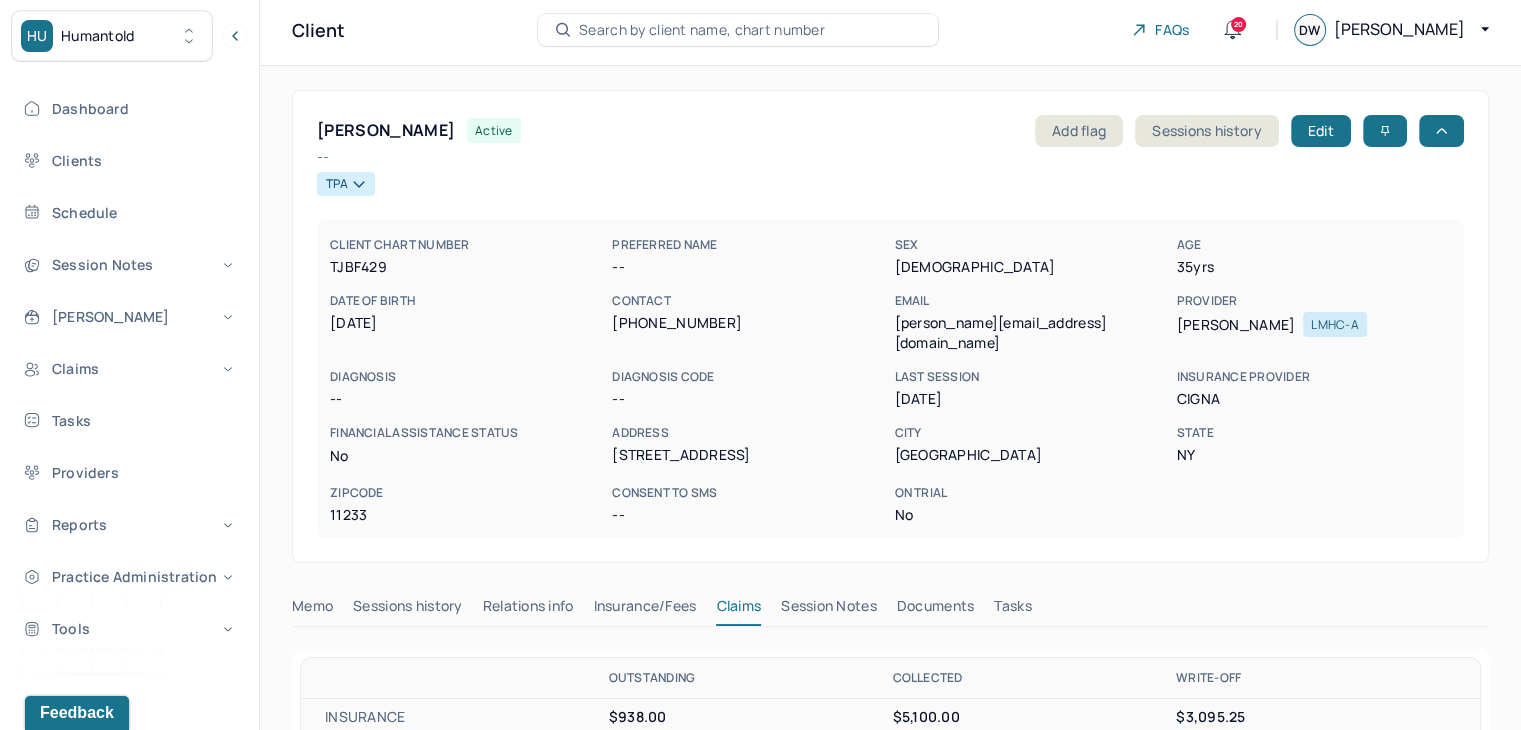scroll, scrollTop: 0, scrollLeft: 0, axis: both 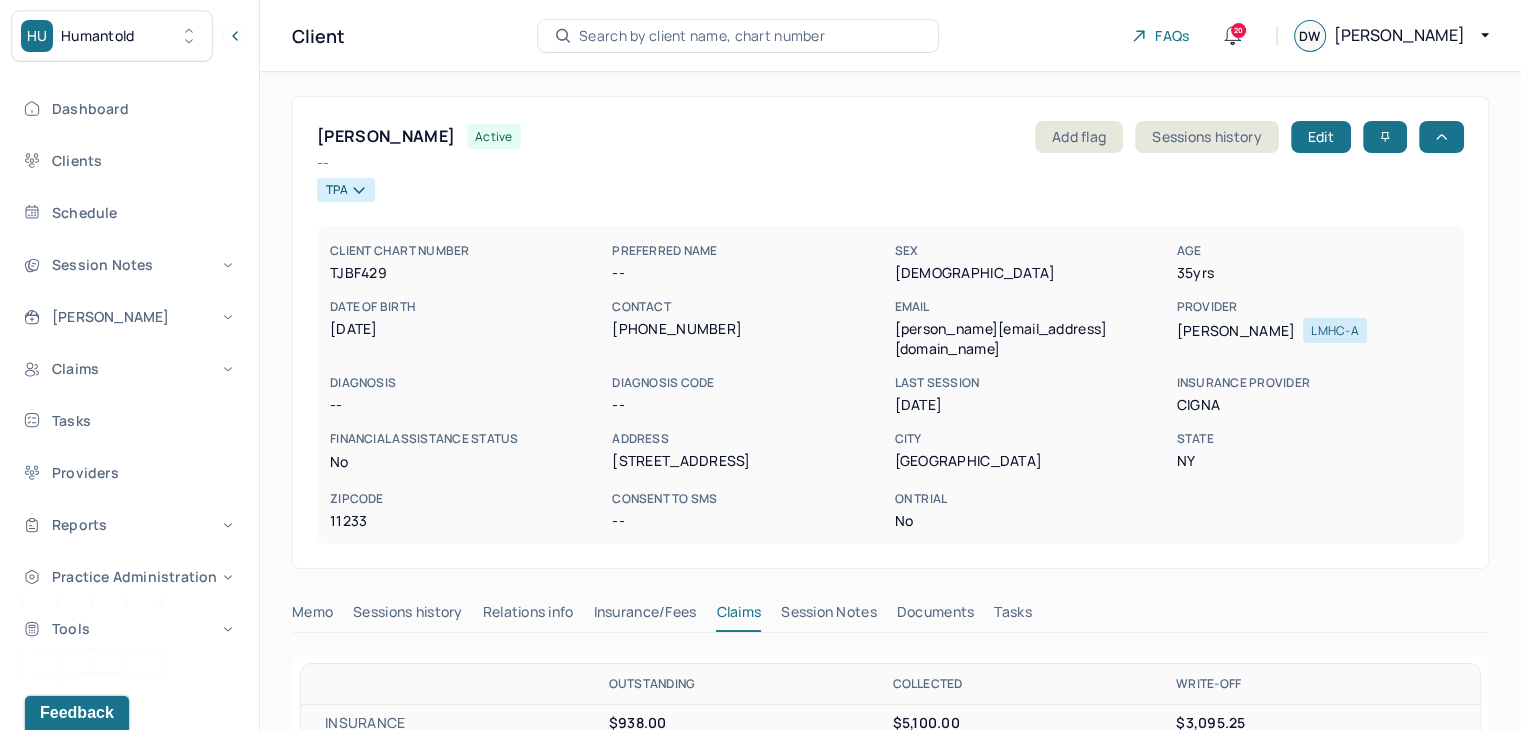 click on "Search by client name, chart number" at bounding box center [702, 36] 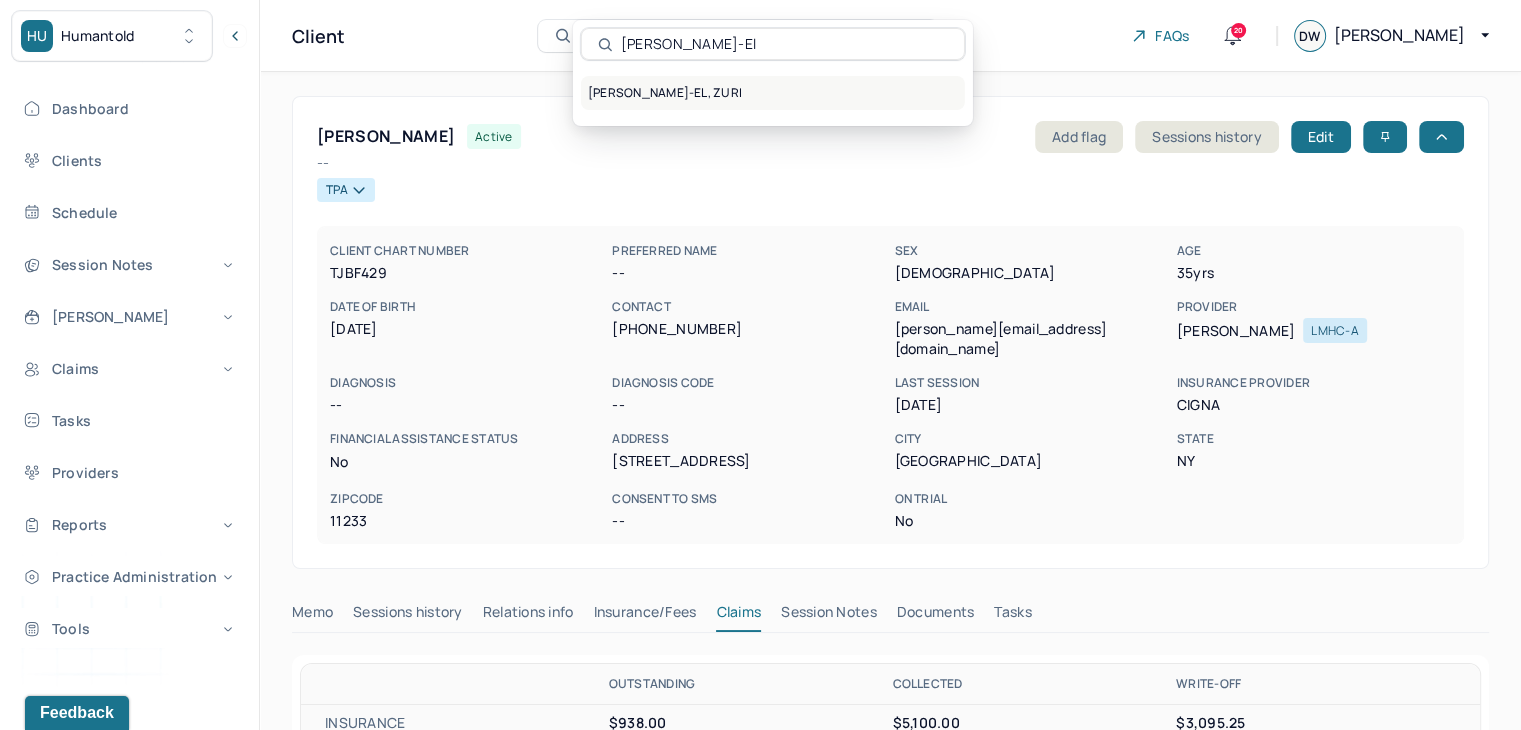 type on "[PERSON_NAME]-El" 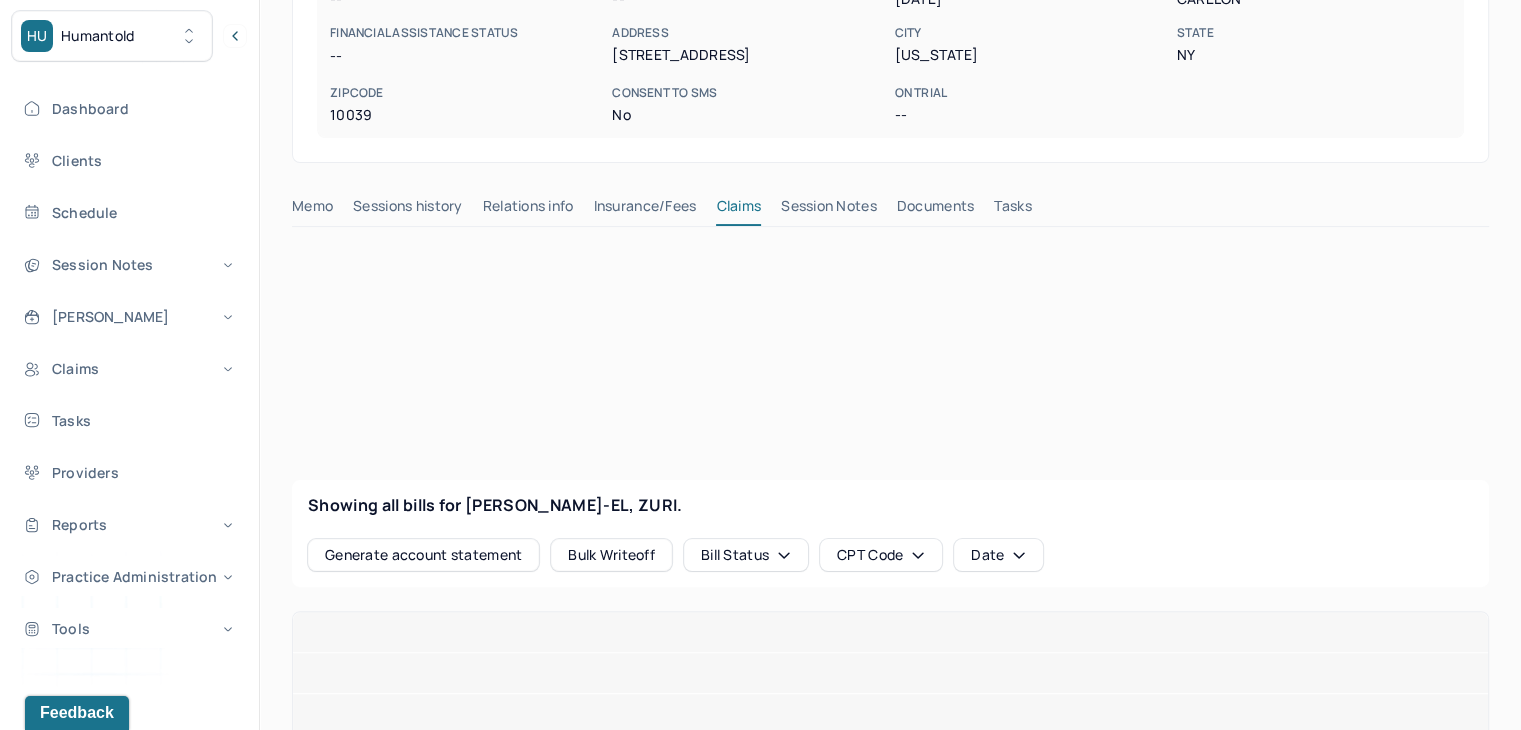 scroll, scrollTop: 500, scrollLeft: 0, axis: vertical 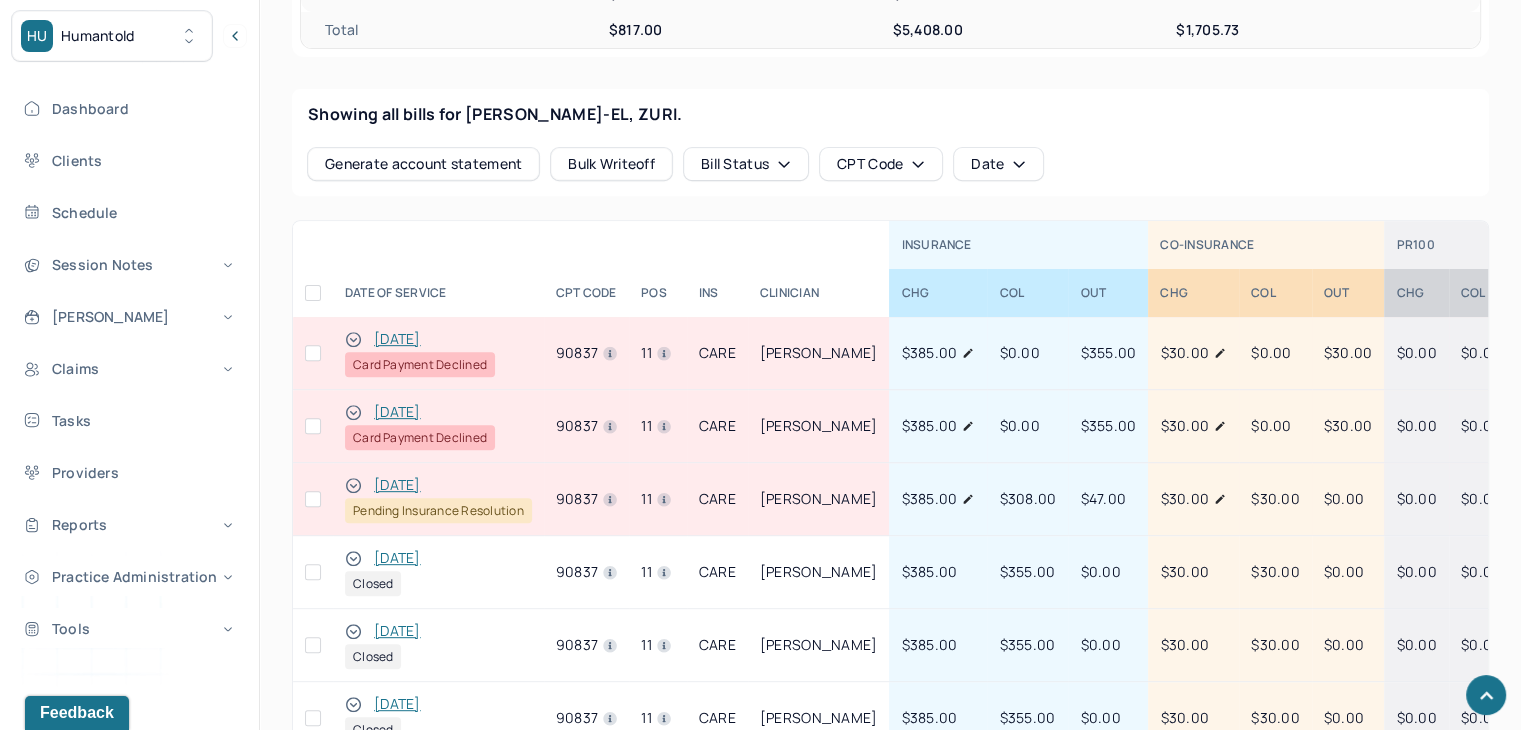 click at bounding box center [313, 426] 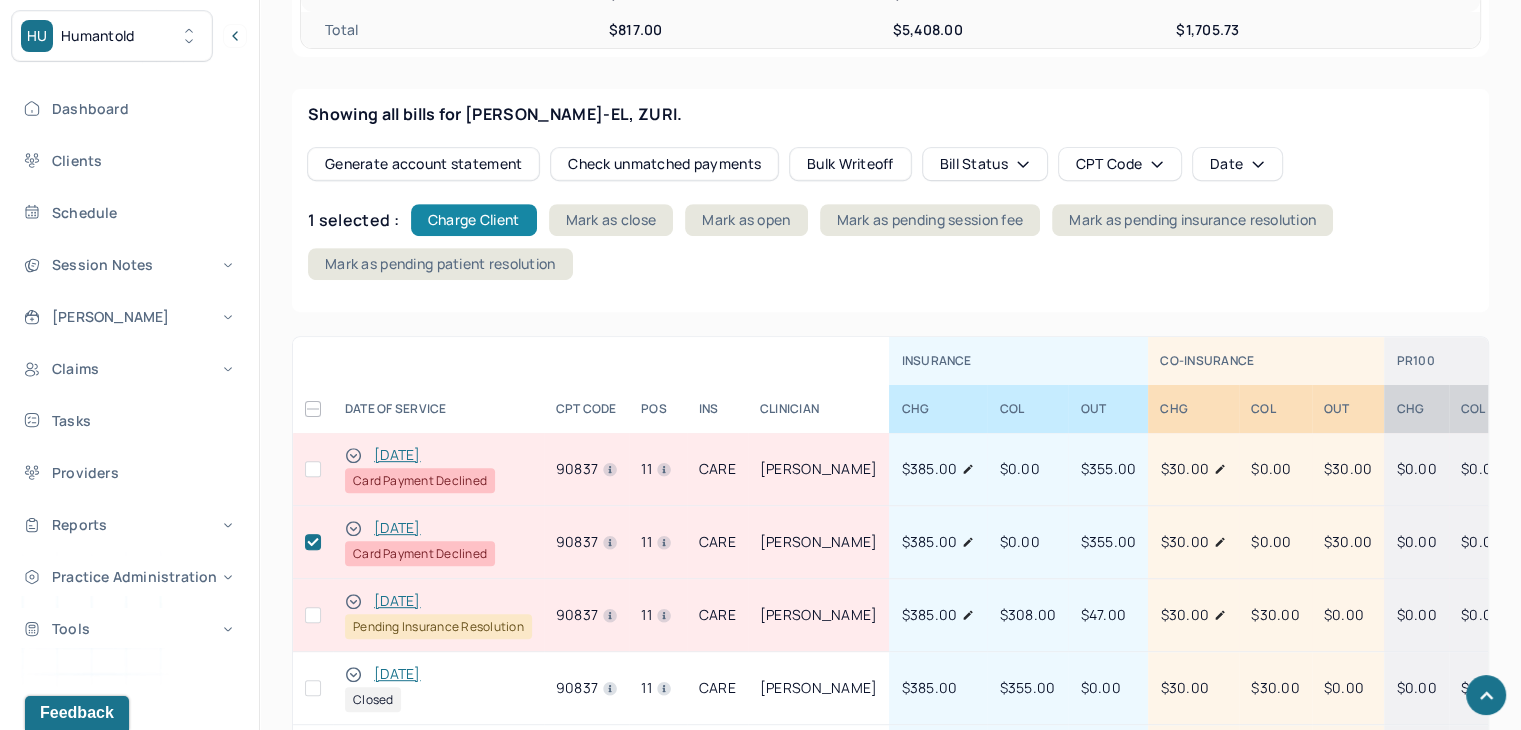 click on "Charge Client" at bounding box center (474, 220) 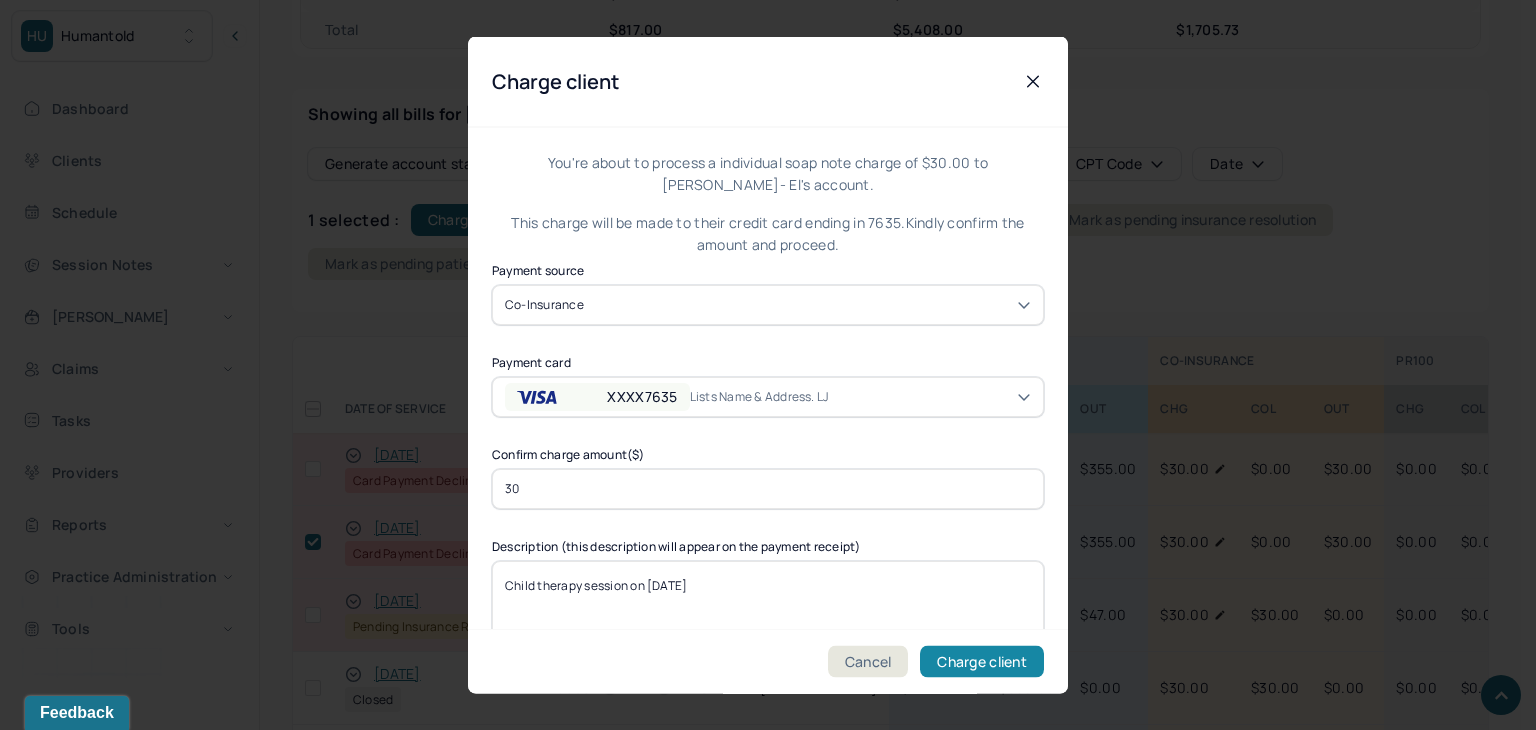 click on "Charge client" at bounding box center [982, 662] 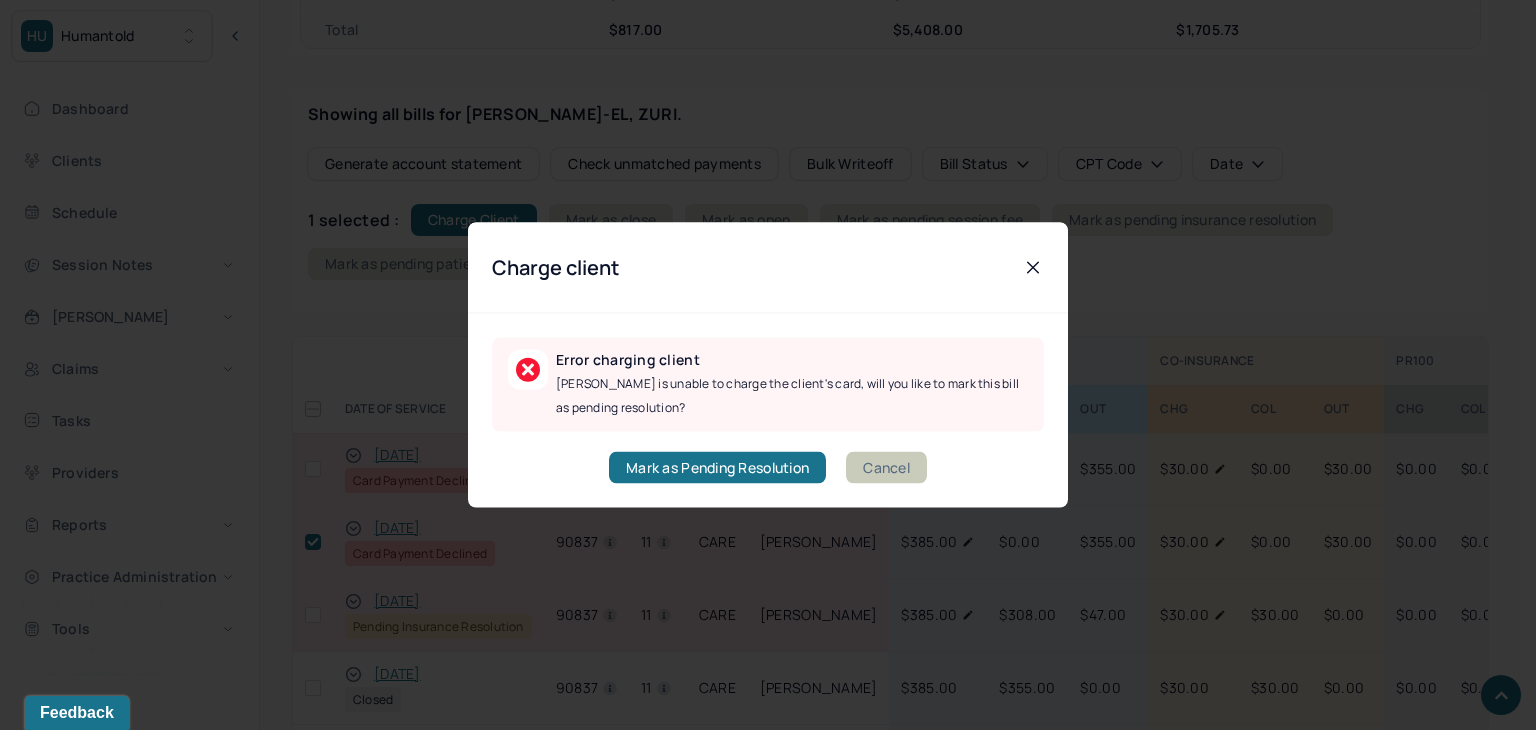 click on "Cancel" at bounding box center [886, 468] 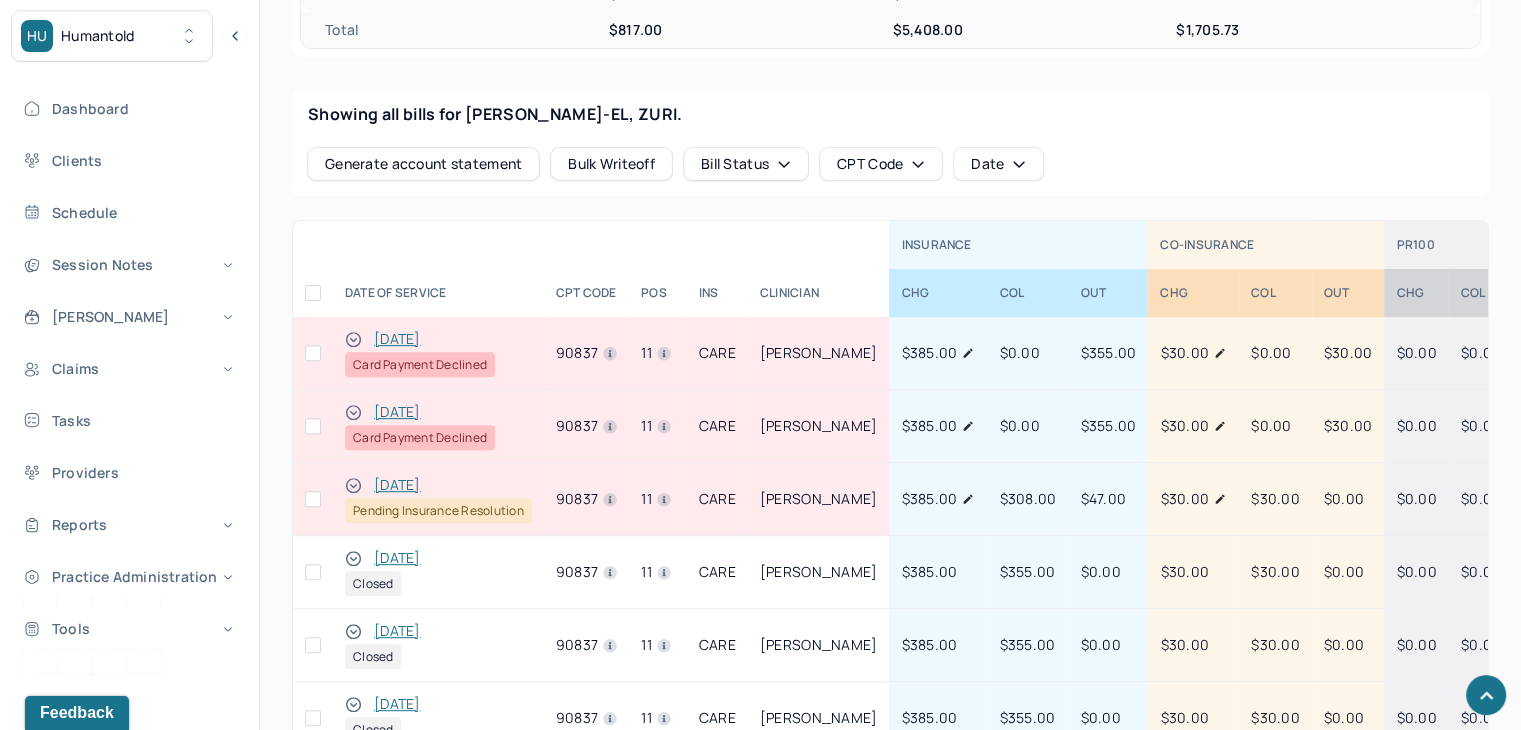 drag, startPoint x: 315, startPoint y: 425, endPoint x: 340, endPoint y: 410, distance: 29.15476 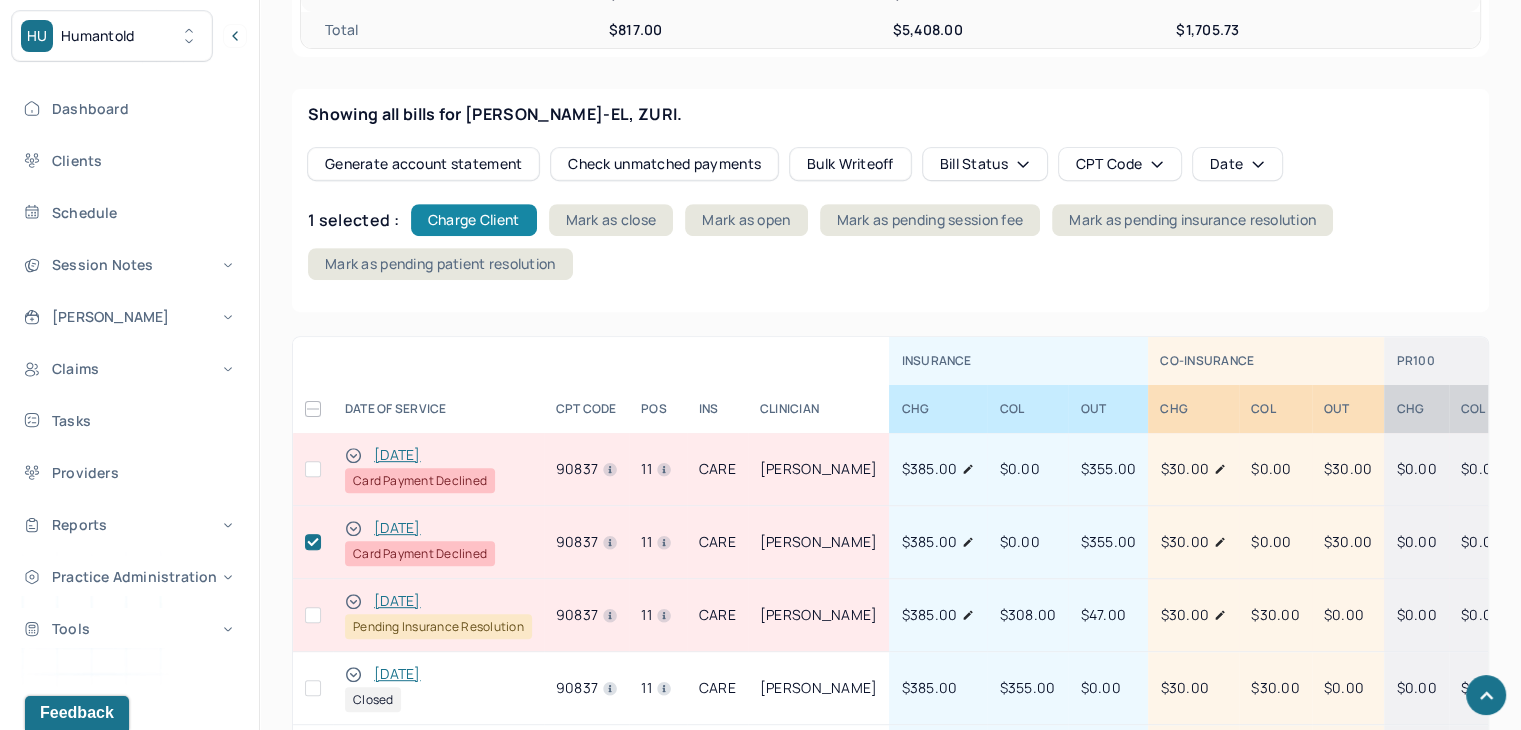 click on "Charge Client" at bounding box center (474, 220) 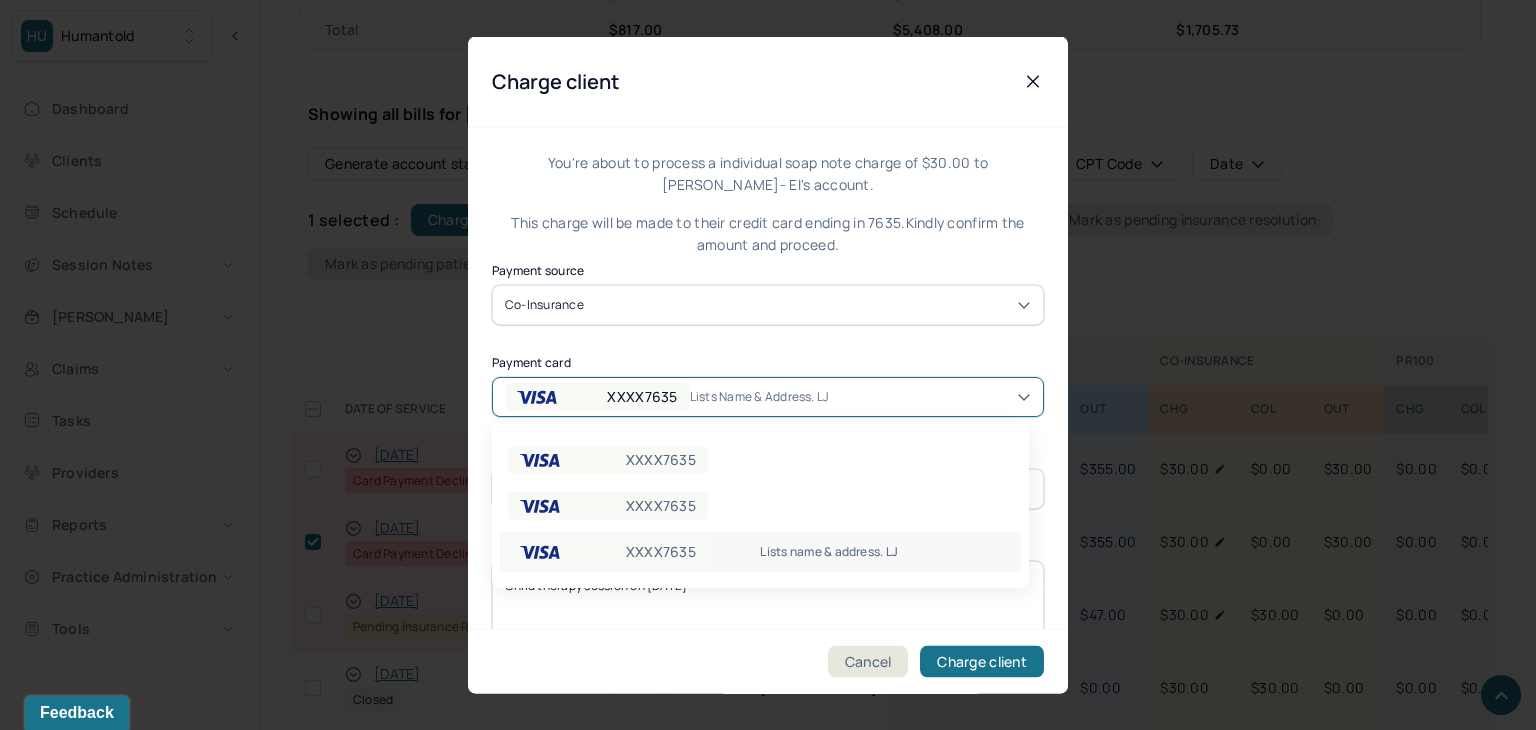 click on "Lists name & address. LJ" at bounding box center [767, 396] 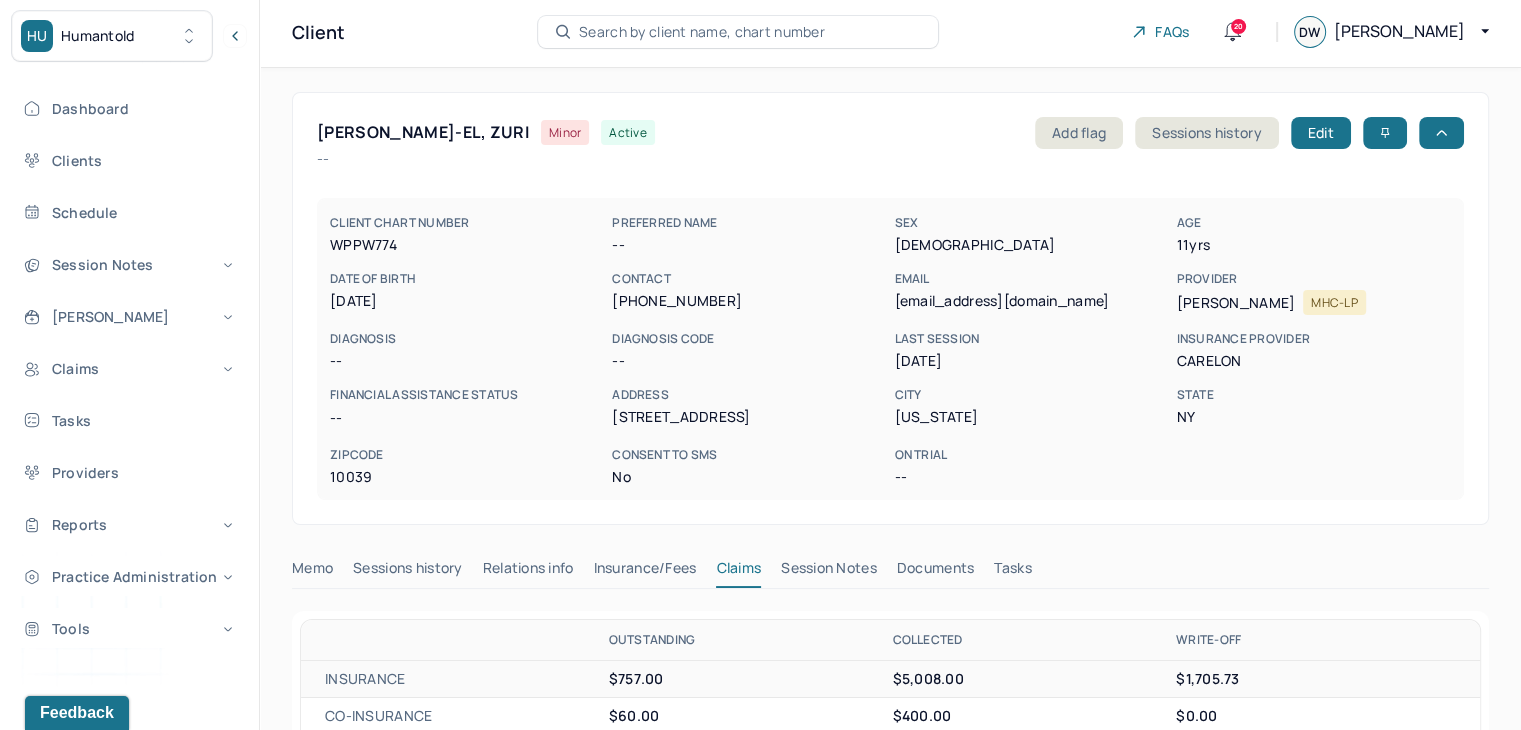 scroll, scrollTop: 0, scrollLeft: 0, axis: both 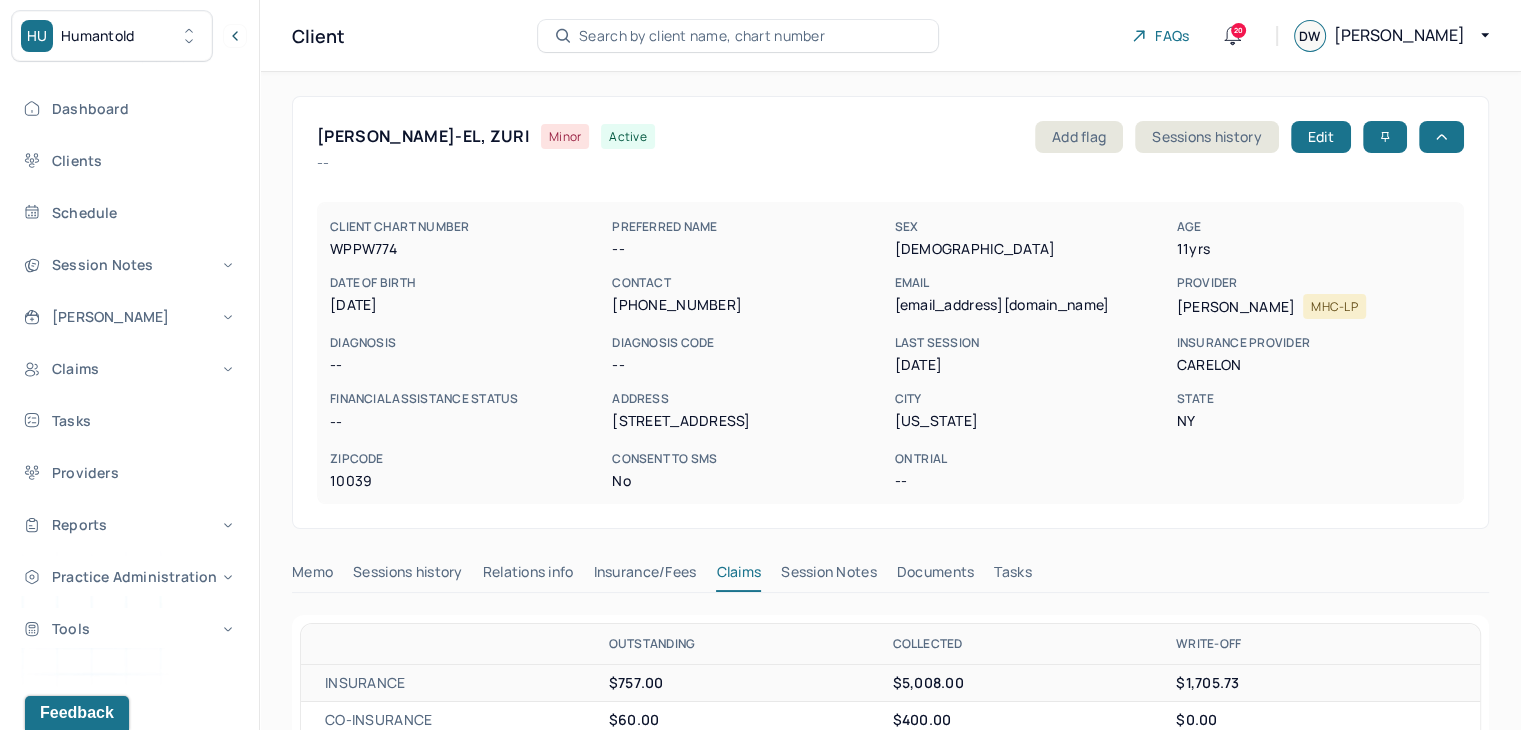 click on "Search by client name, chart number" at bounding box center [738, 36] 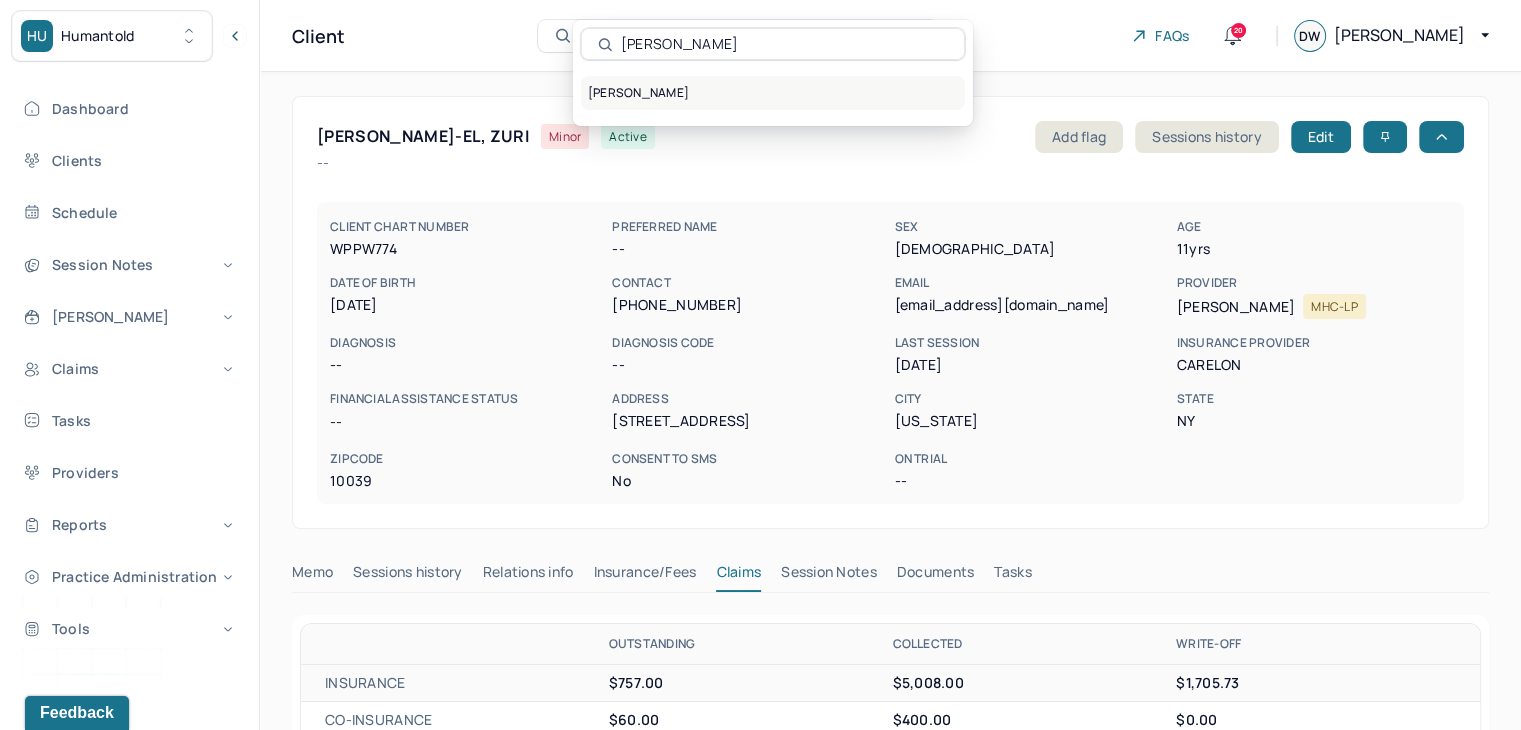 type on "[PERSON_NAME]" 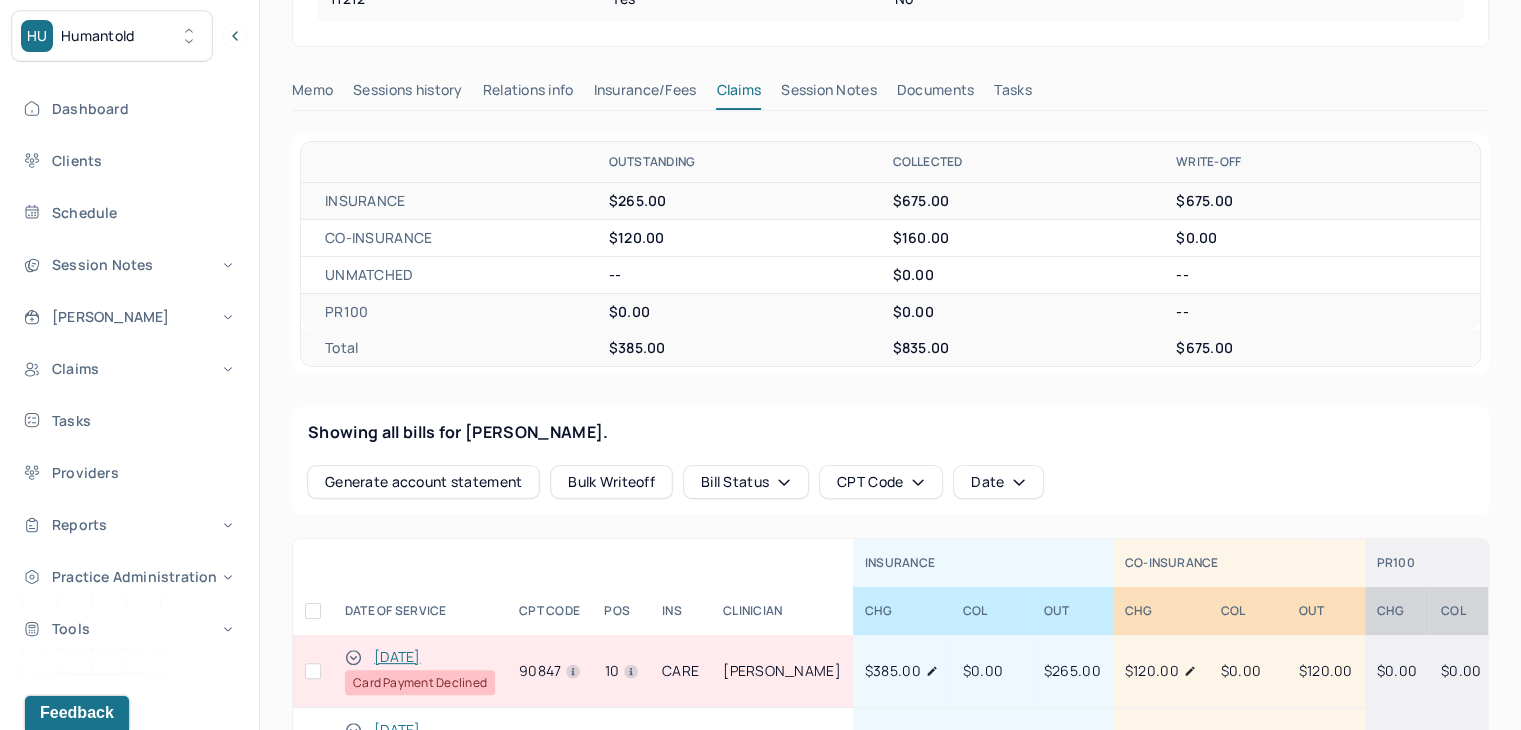 scroll, scrollTop: 800, scrollLeft: 0, axis: vertical 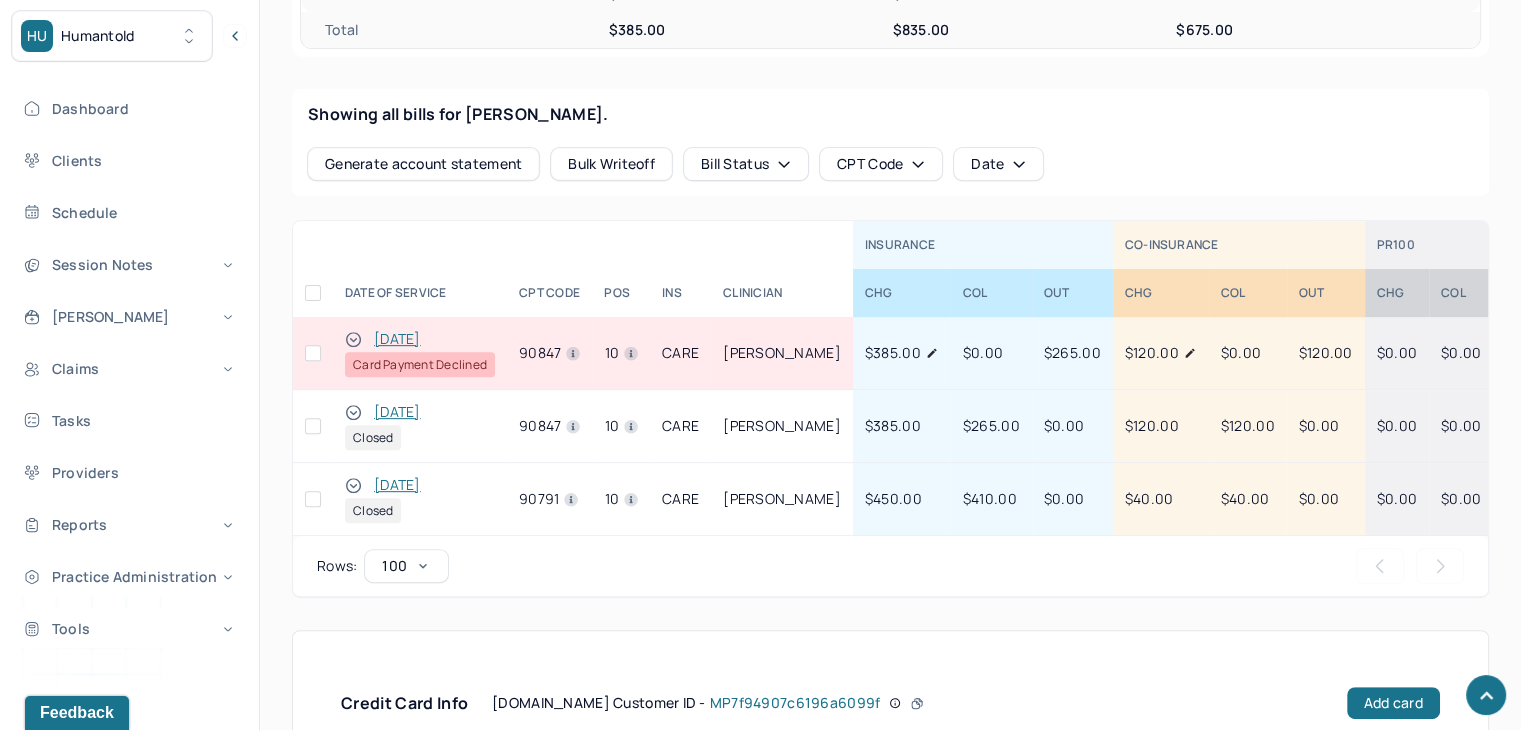 click at bounding box center (313, 353) 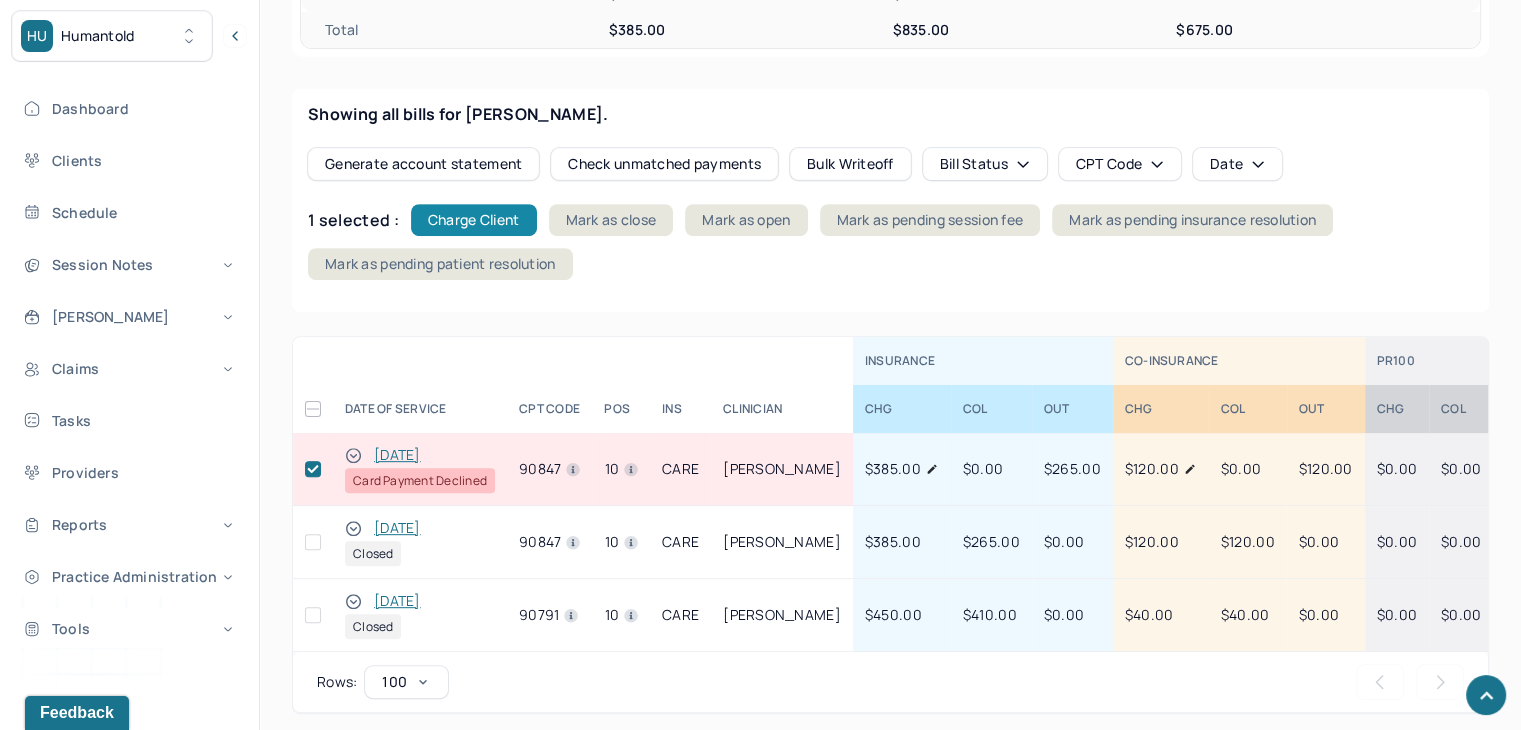 click on "Charge Client" at bounding box center (474, 220) 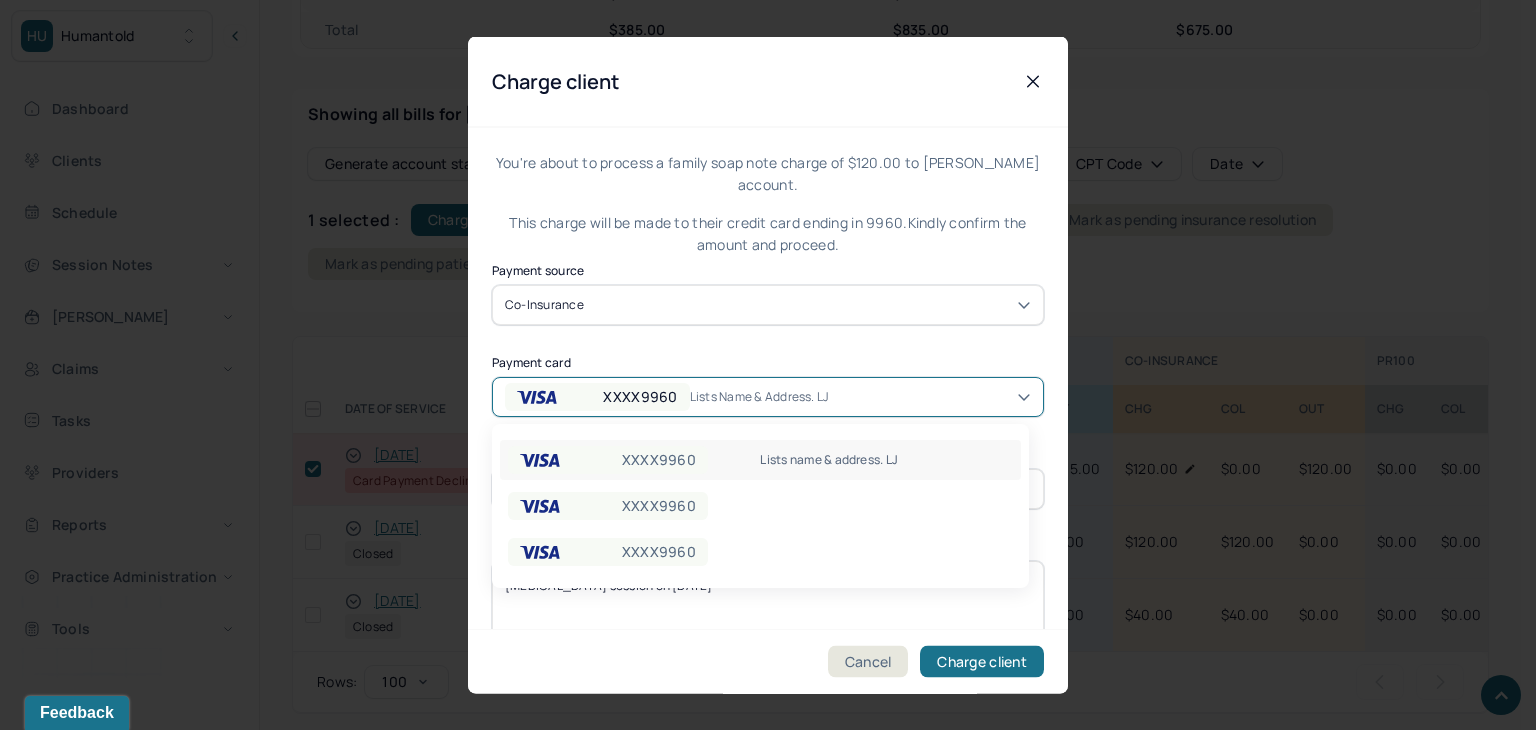 click on "XXXX9960" at bounding box center (640, 396) 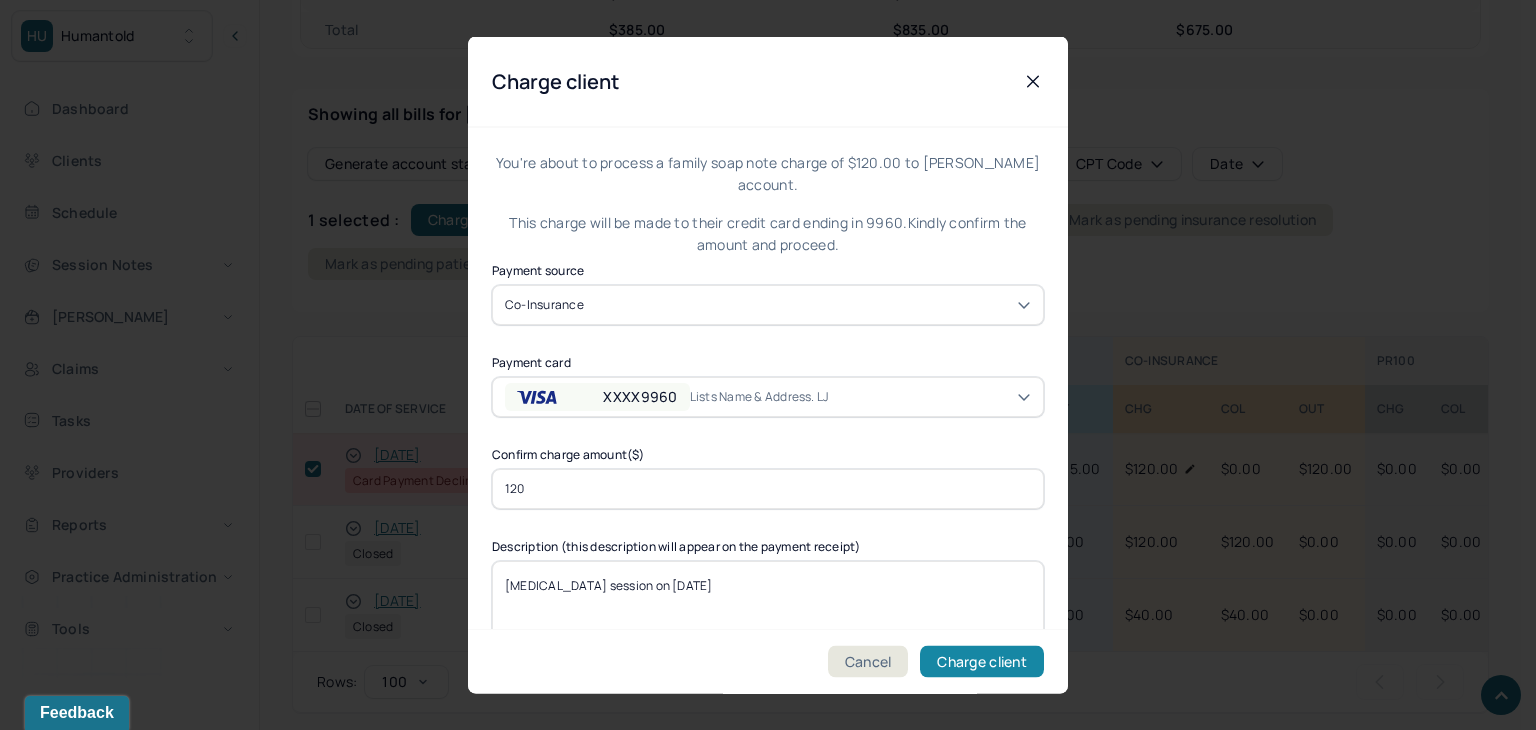 click on "Charge client" at bounding box center (982, 662) 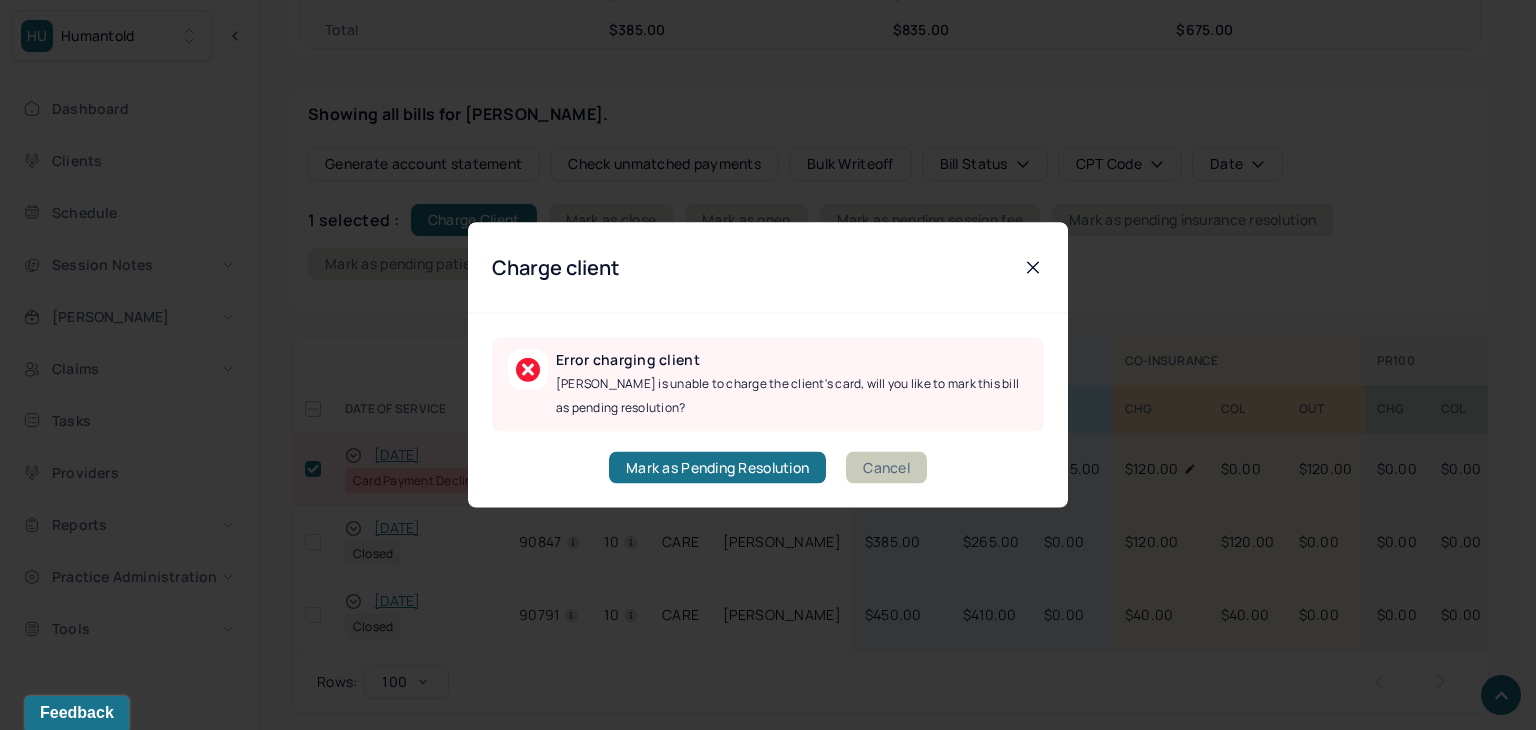 click on "Cancel" at bounding box center (886, 468) 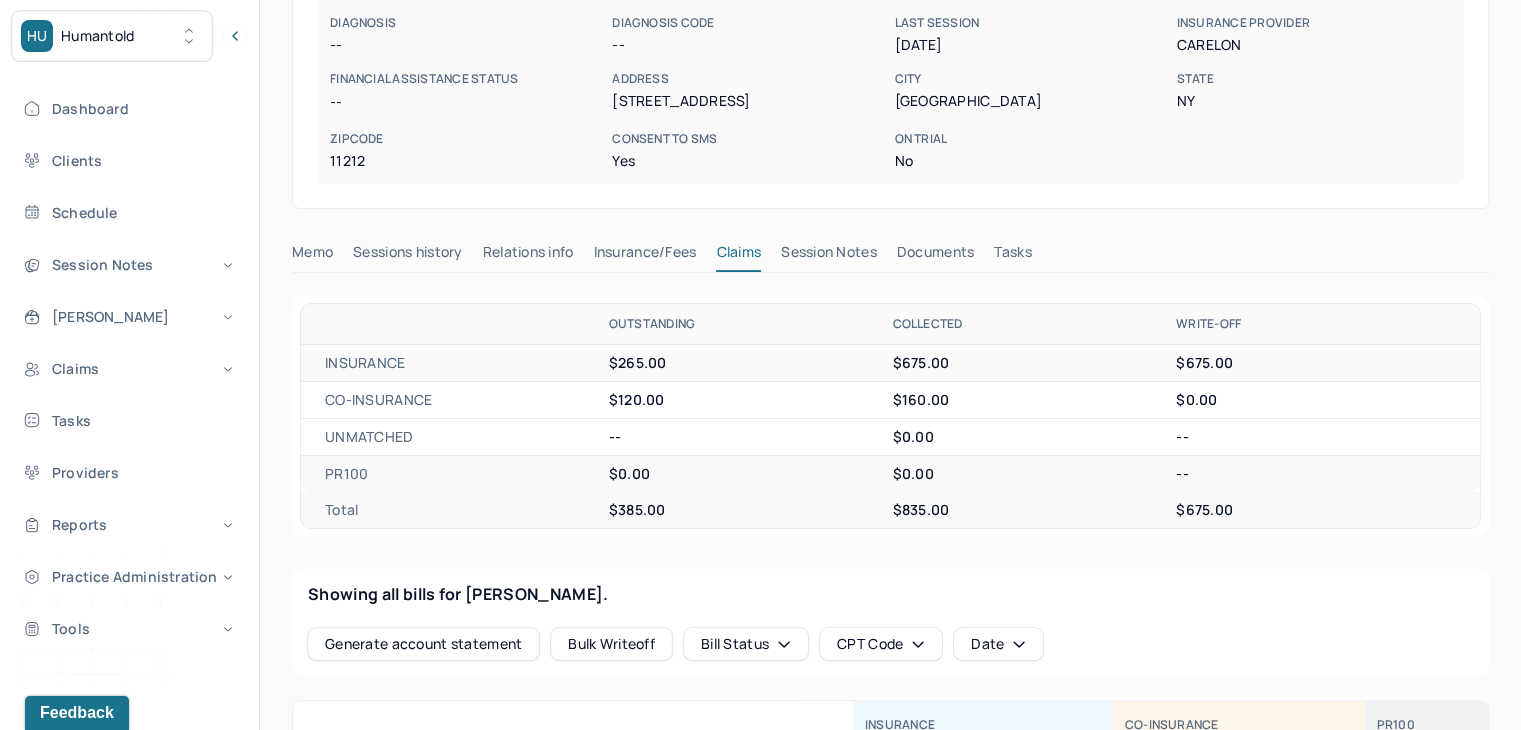 scroll, scrollTop: 0, scrollLeft: 0, axis: both 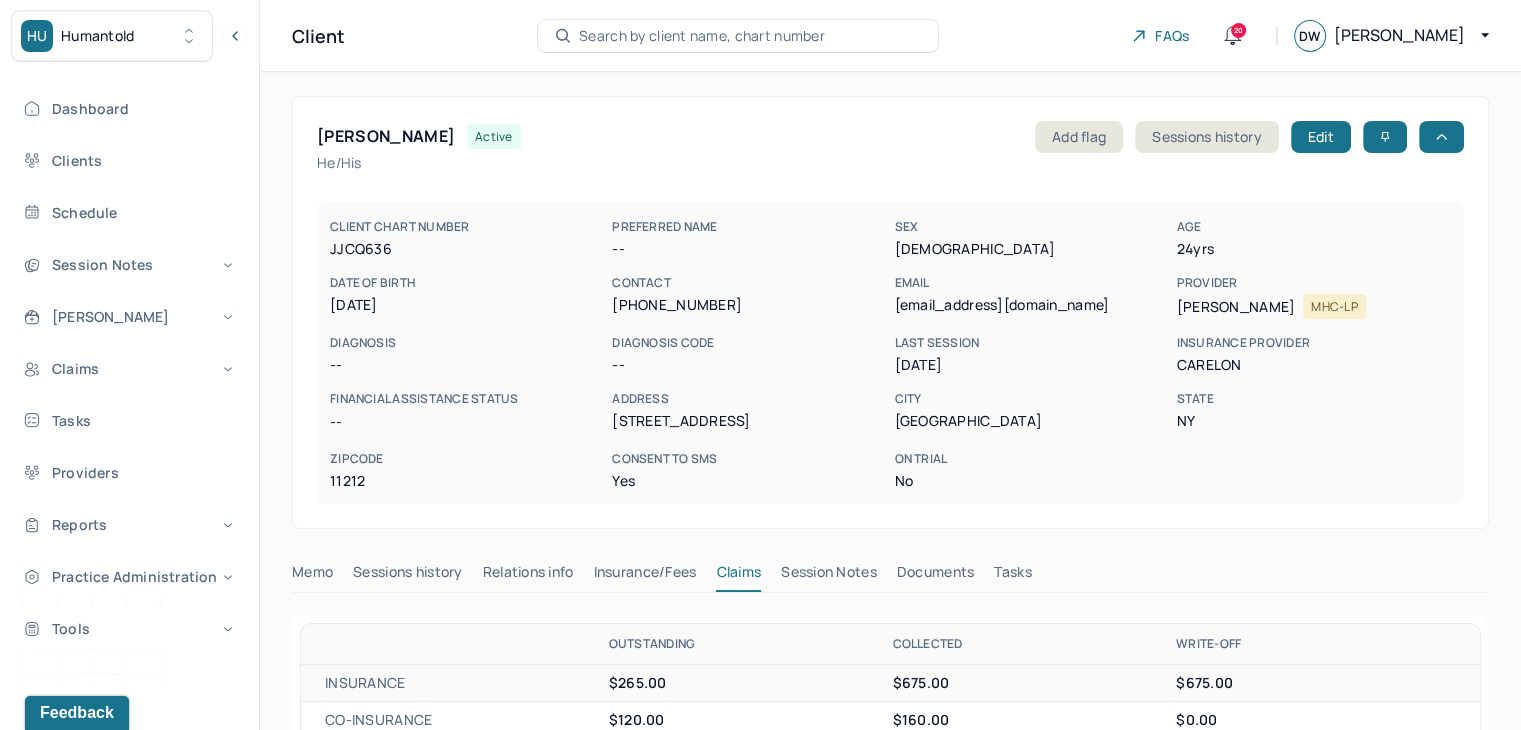 click on "Search by client name, chart number" at bounding box center (702, 36) 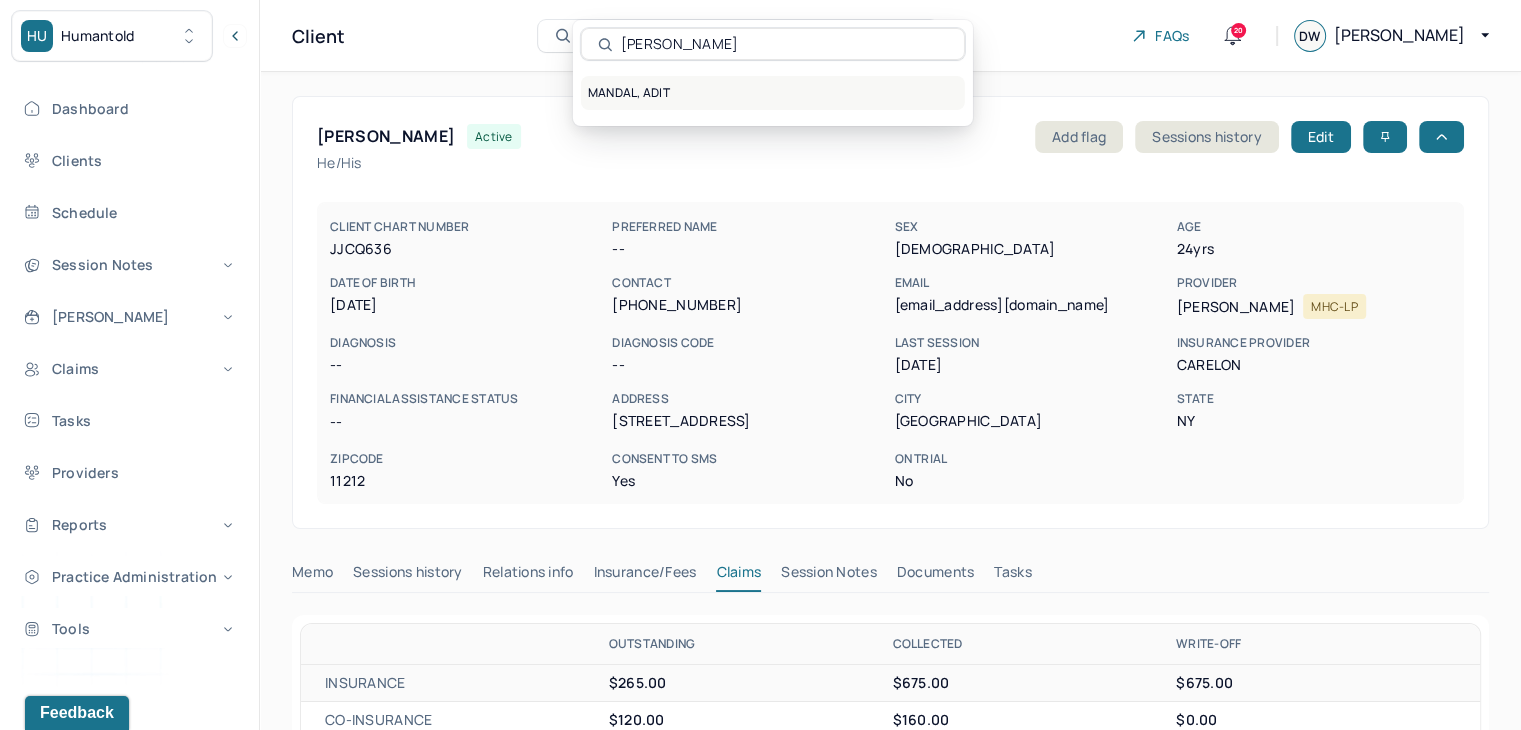 type on "[PERSON_NAME]" 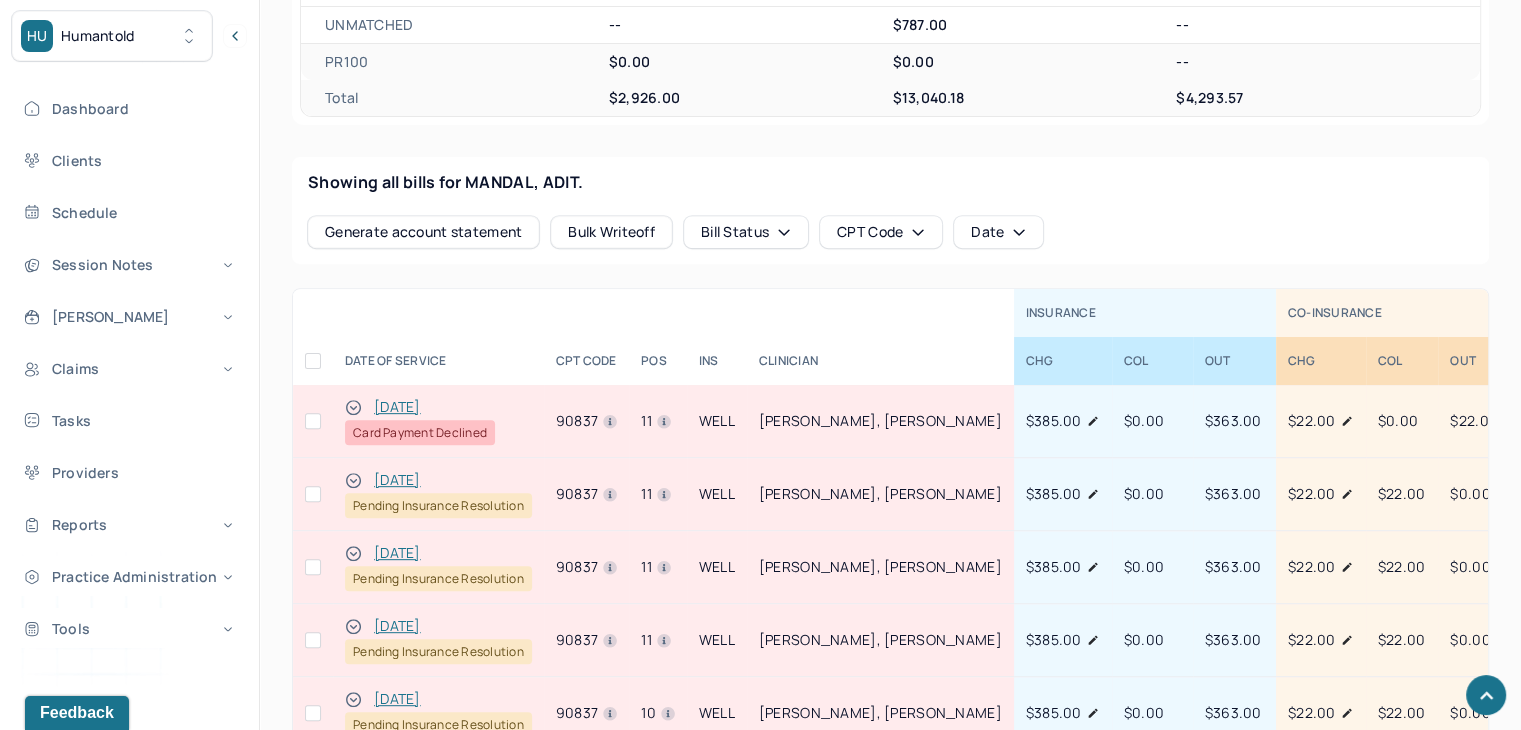 scroll, scrollTop: 800, scrollLeft: 0, axis: vertical 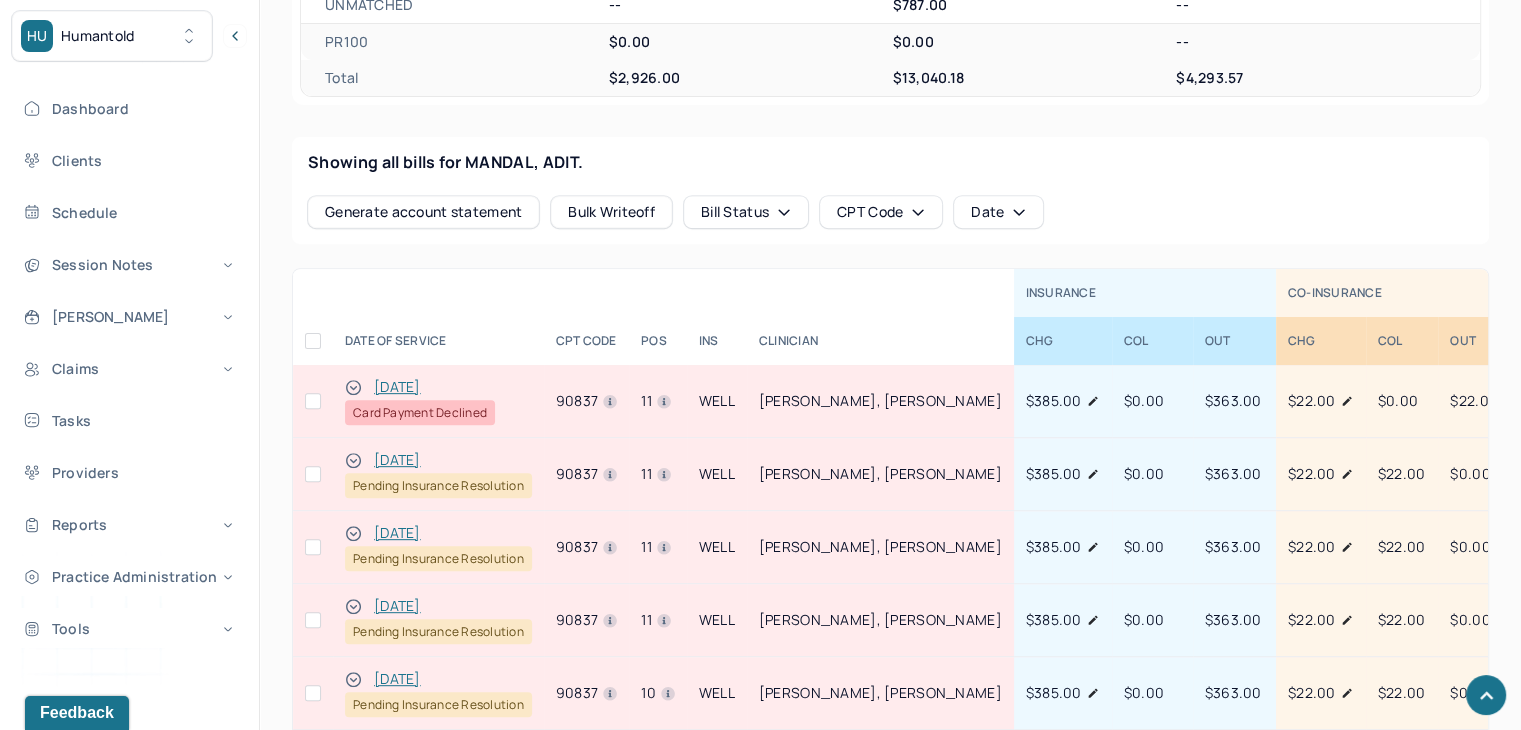 click at bounding box center [313, 401] 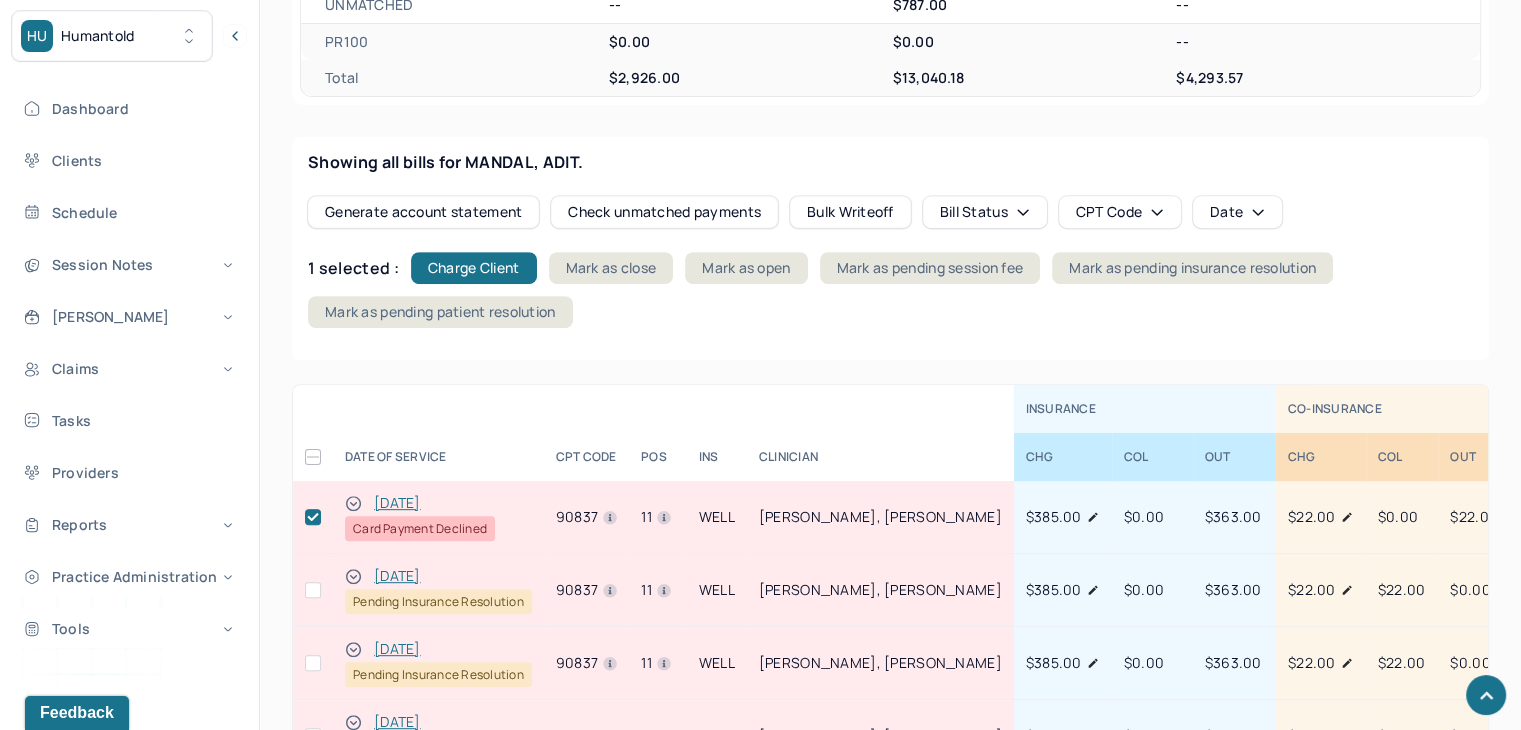 click on "1 selected   :   Charge Client     Mark as close     Mark as open     Mark as pending session fee     [PERSON_NAME] as pending insurance resolution     Mark as pending patient resolution" at bounding box center [890, 290] 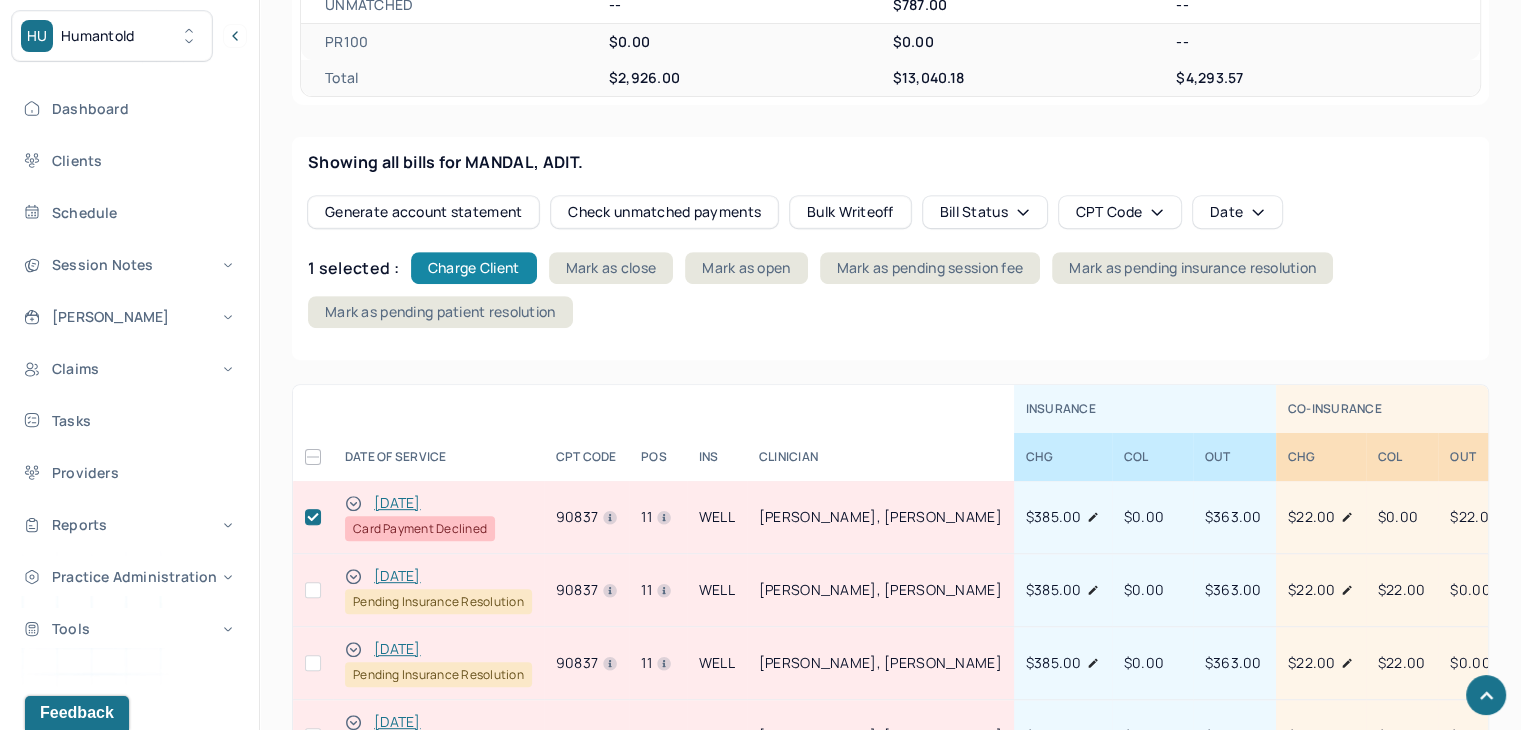 click on "Charge Client" at bounding box center [474, 268] 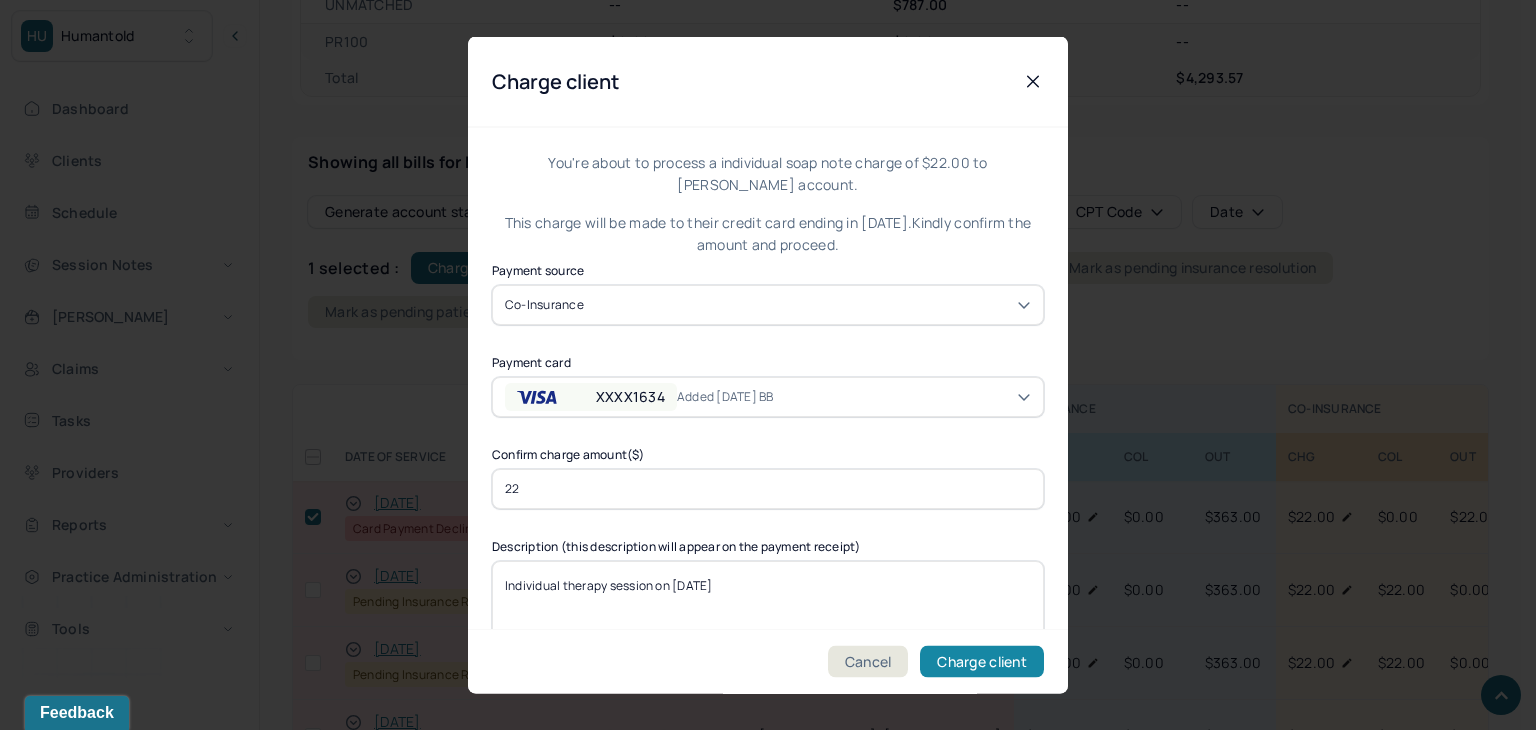 click on "Charge client" at bounding box center [982, 662] 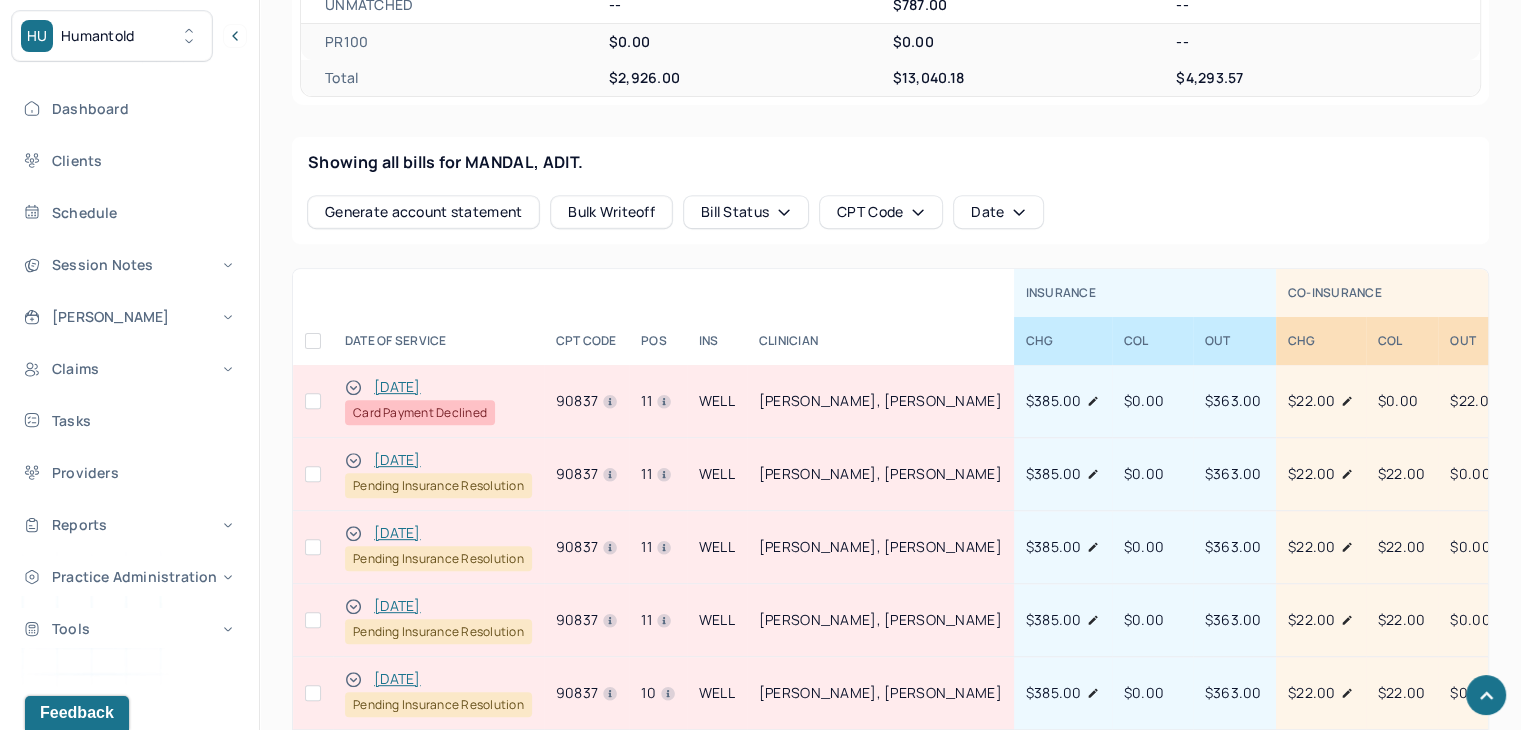 click at bounding box center [313, 401] 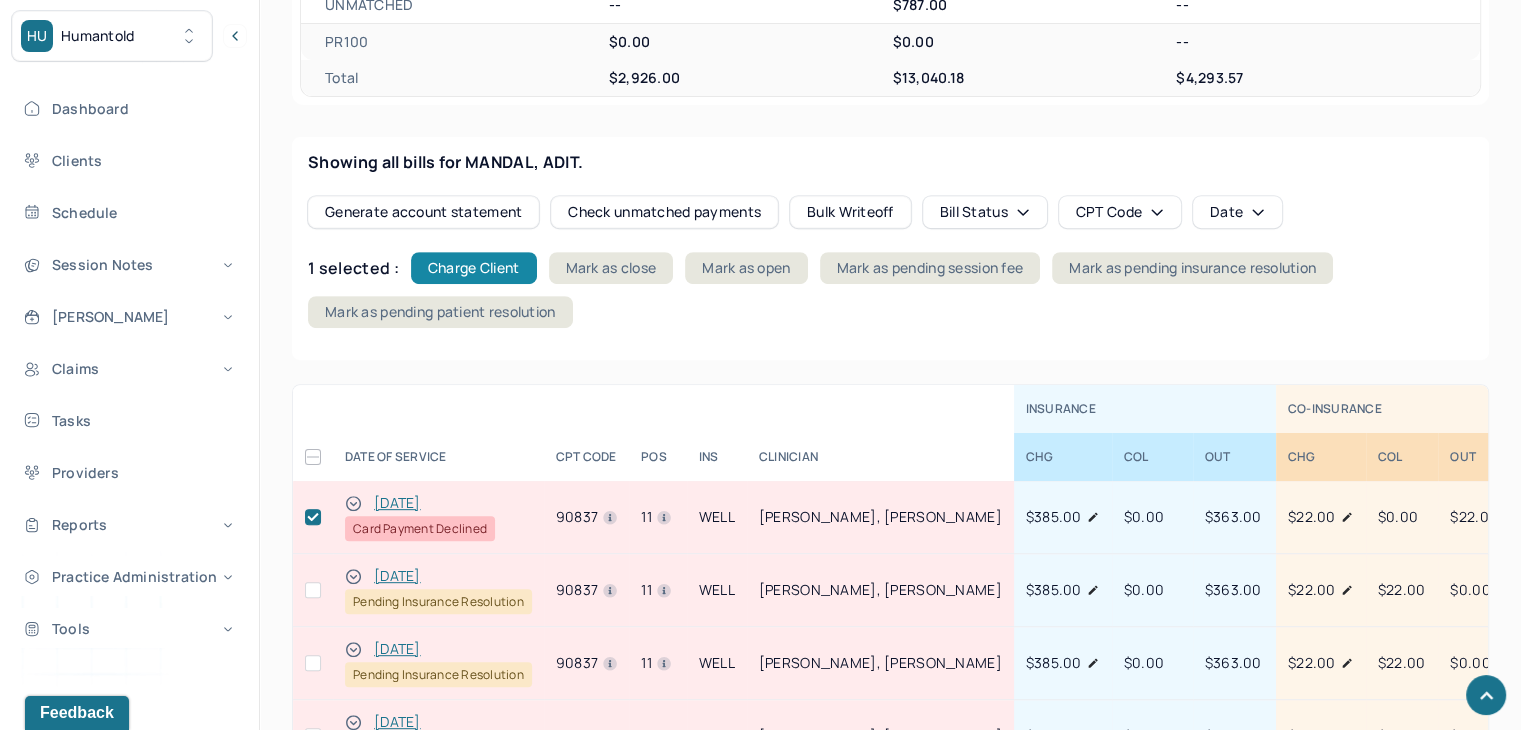 click on "Charge Client" at bounding box center [474, 268] 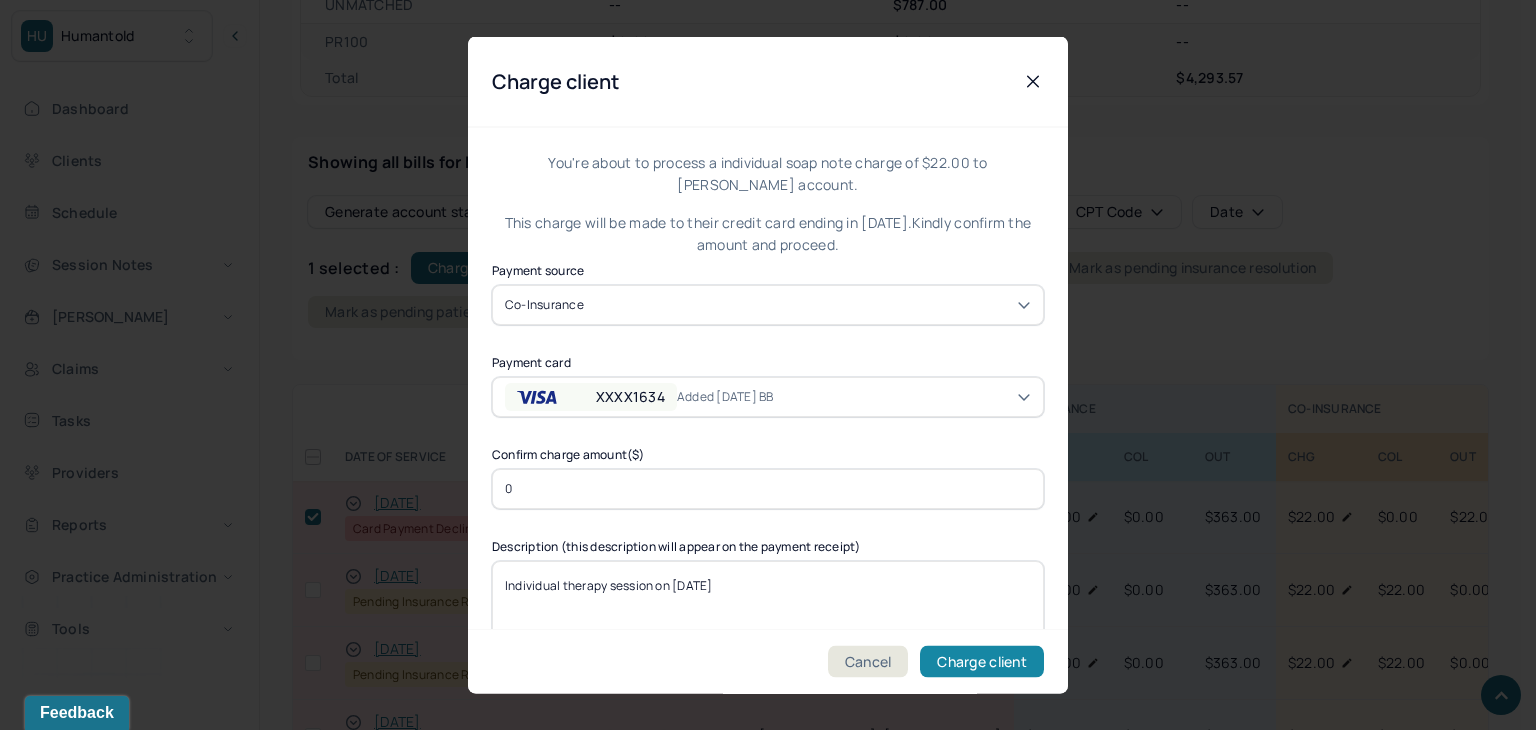 click on "Charge client" at bounding box center (982, 662) 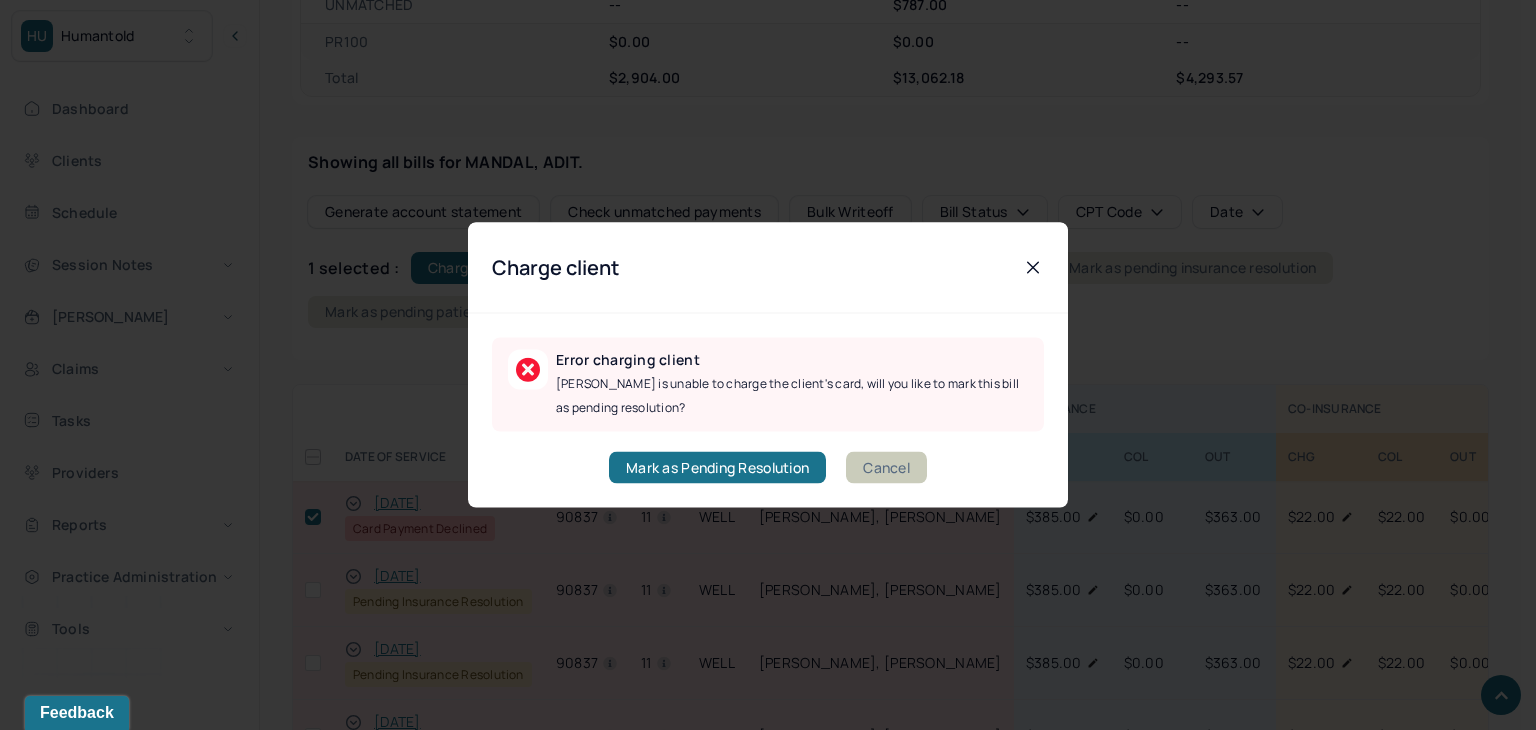 click on "Cancel" at bounding box center [886, 468] 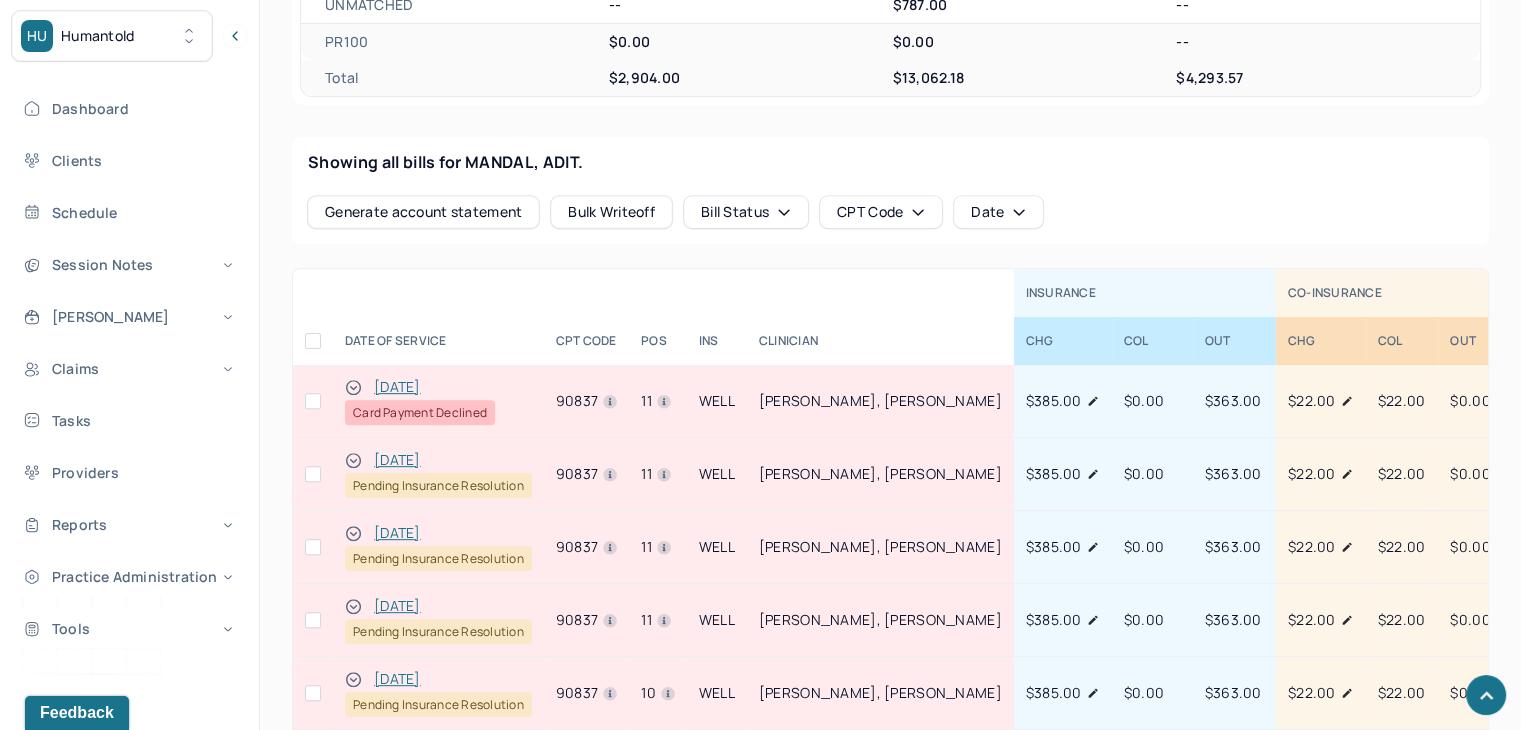 drag, startPoint x: 312, startPoint y: 377, endPoint x: 452, endPoint y: 318, distance: 151.92432 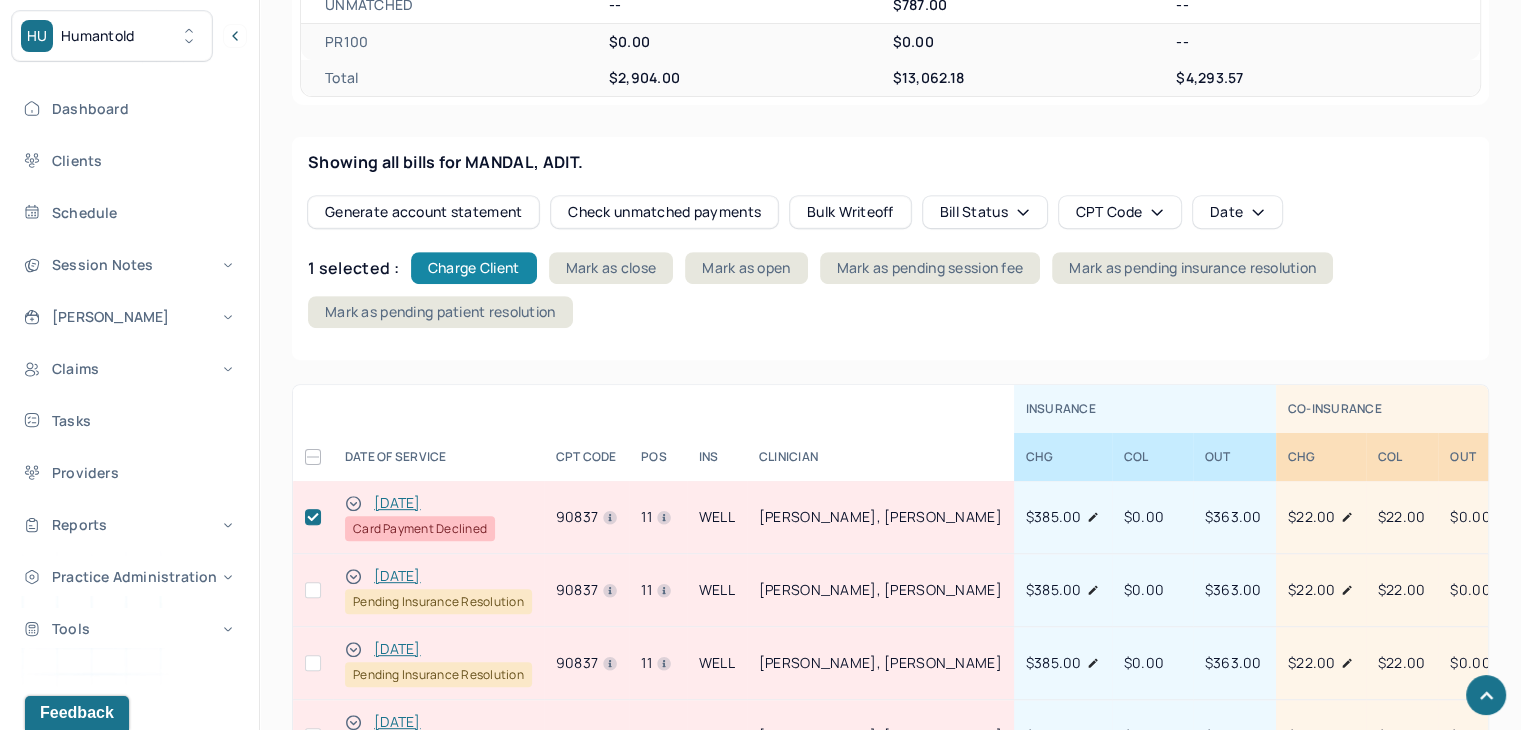 click on "Charge Client" at bounding box center [474, 268] 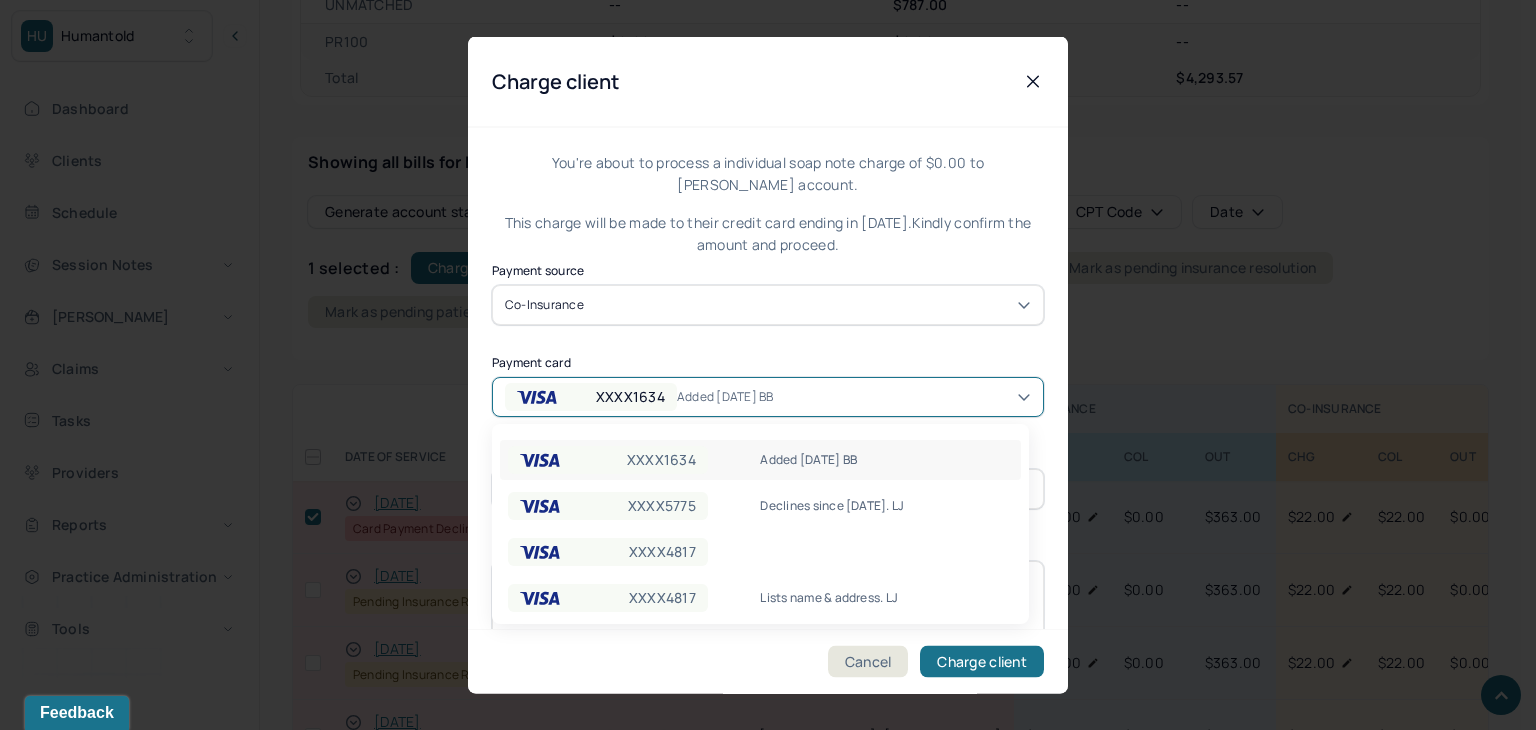 click on "Added [DATE] BB" at bounding box center [739, 396] 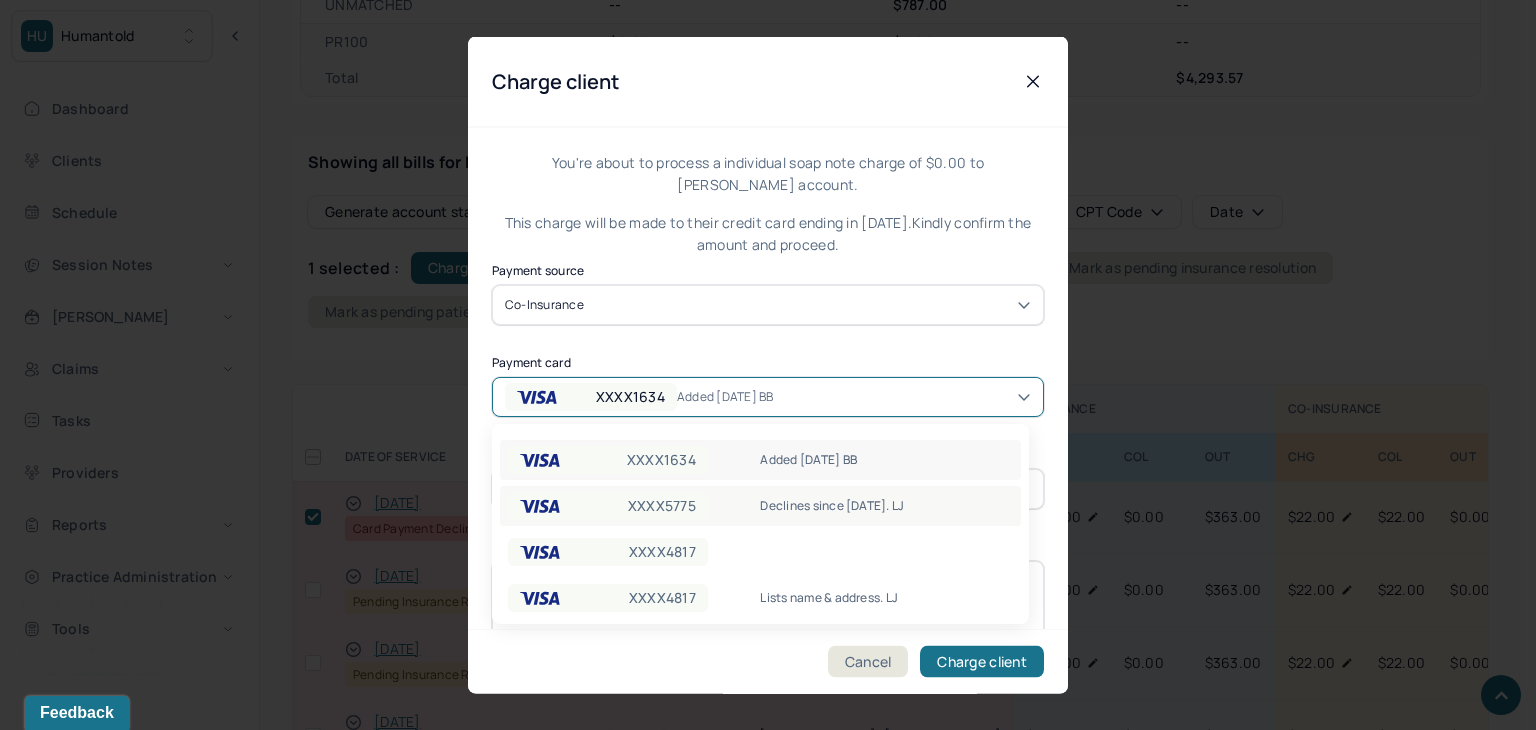 click on "XXXX5775" at bounding box center [662, 506] 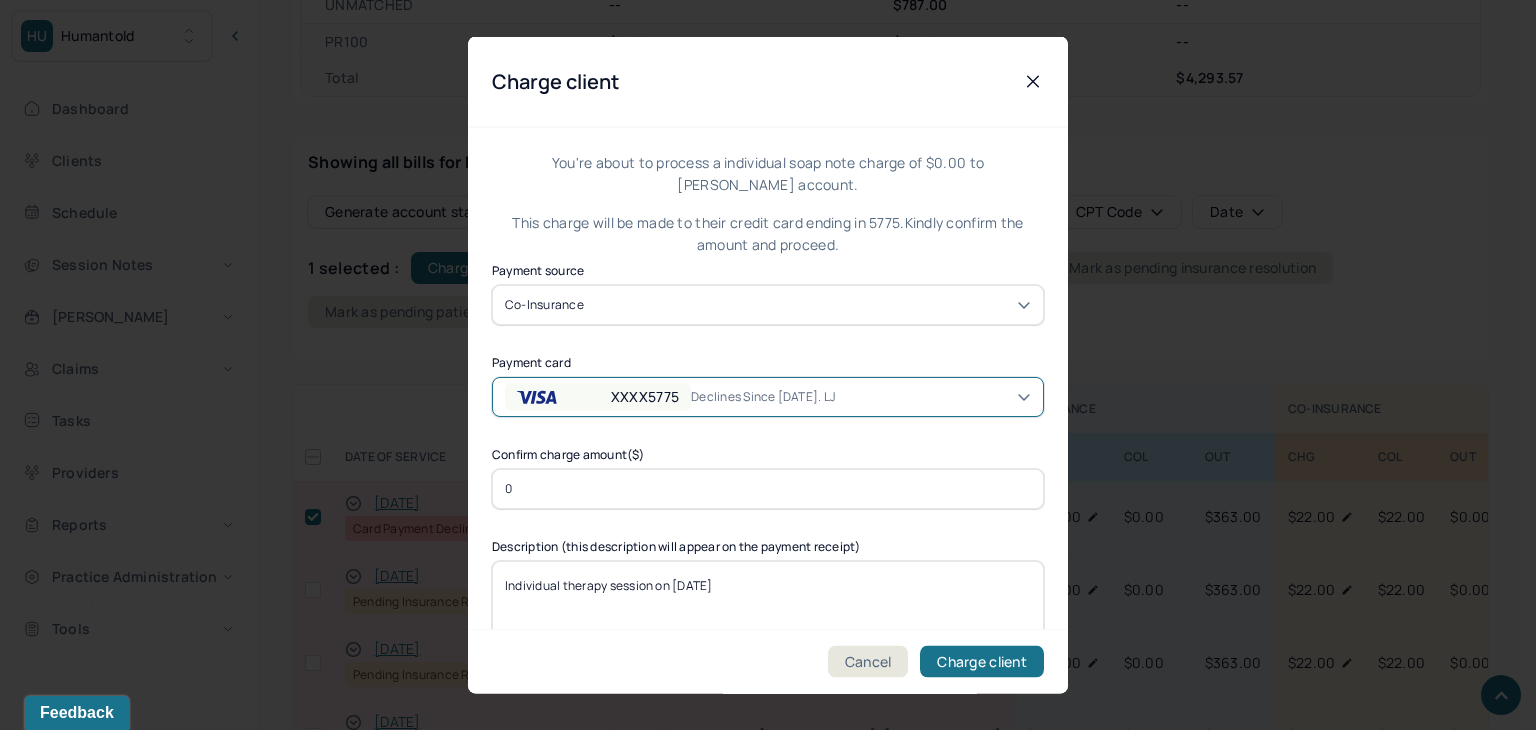 click on "Cancel     Charge client" at bounding box center [768, 661] 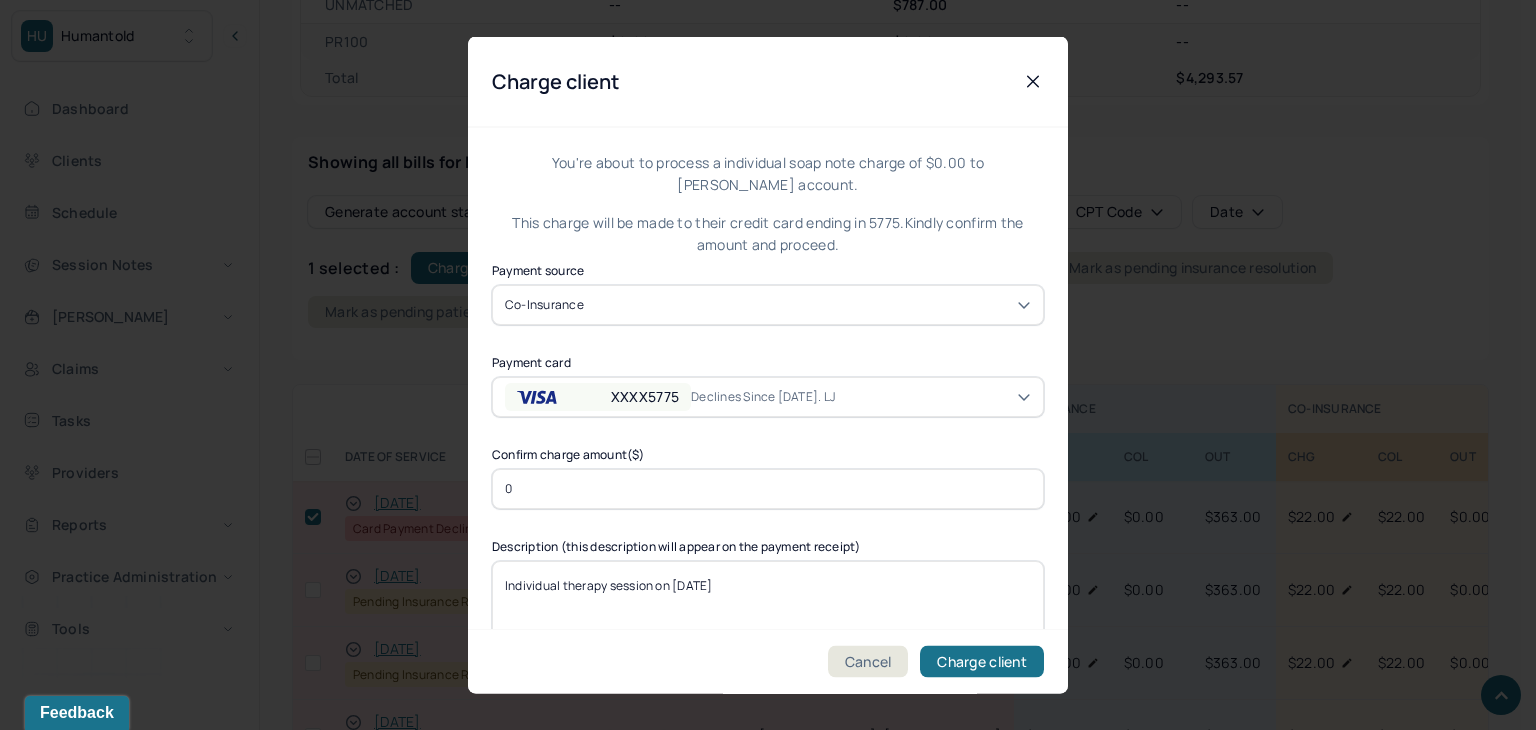 click 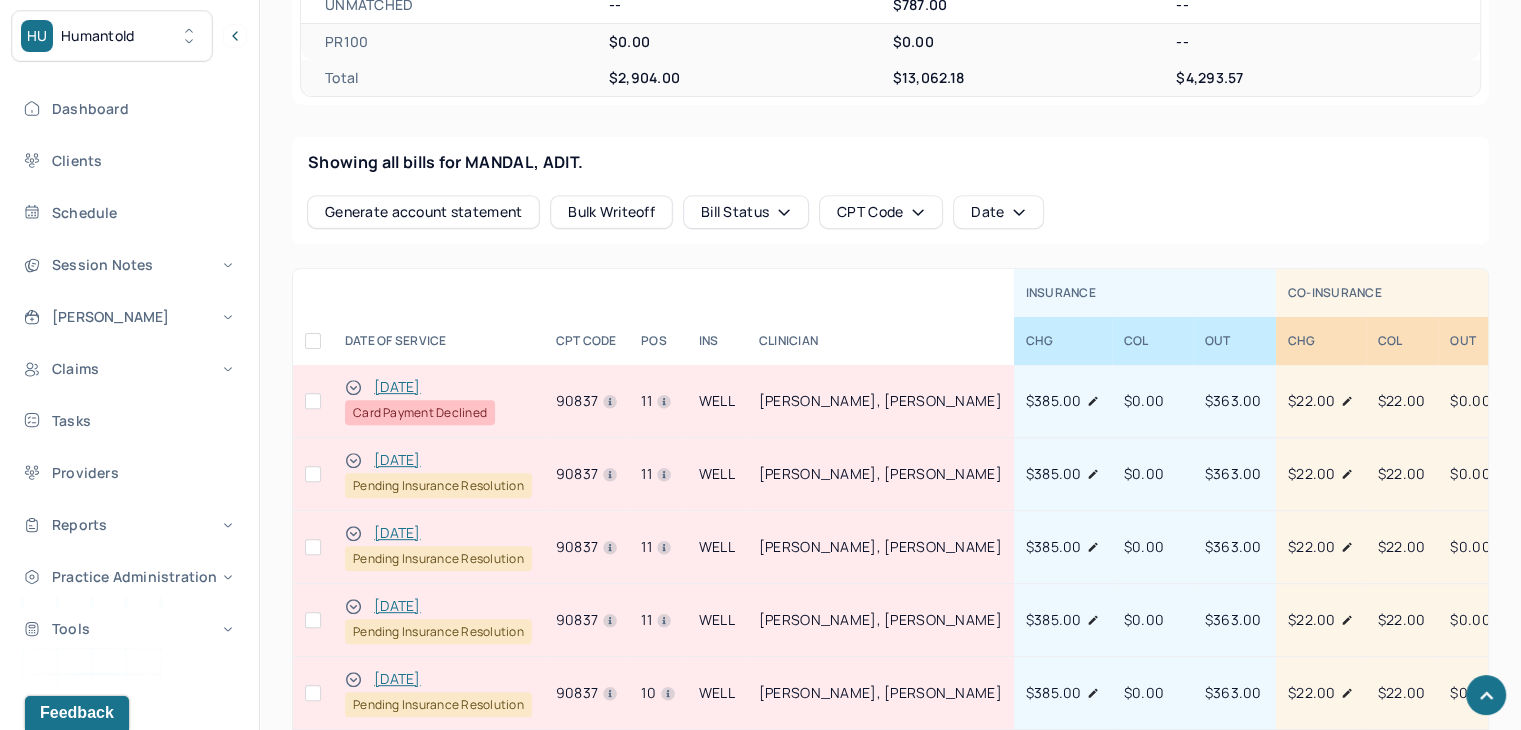 click 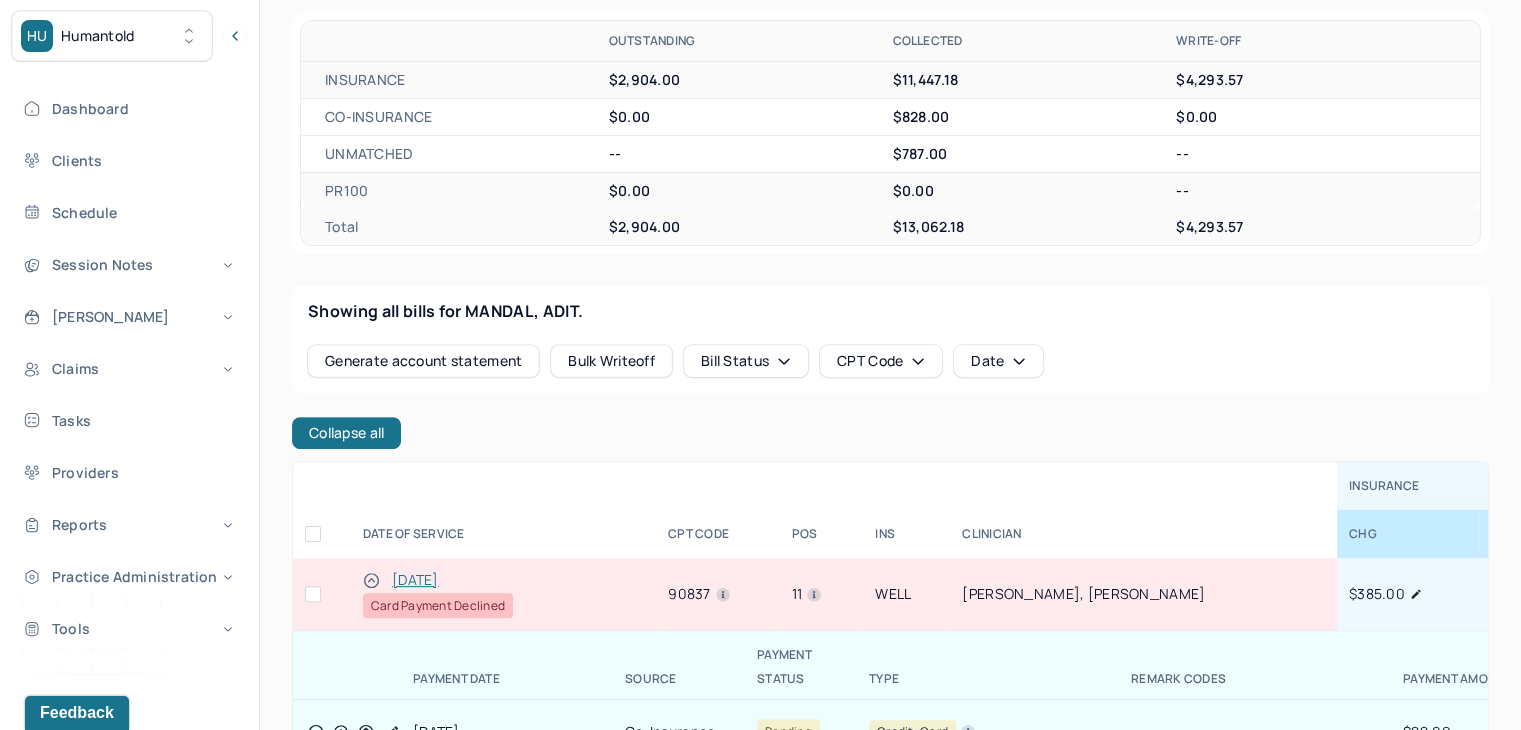 scroll, scrollTop: 700, scrollLeft: 0, axis: vertical 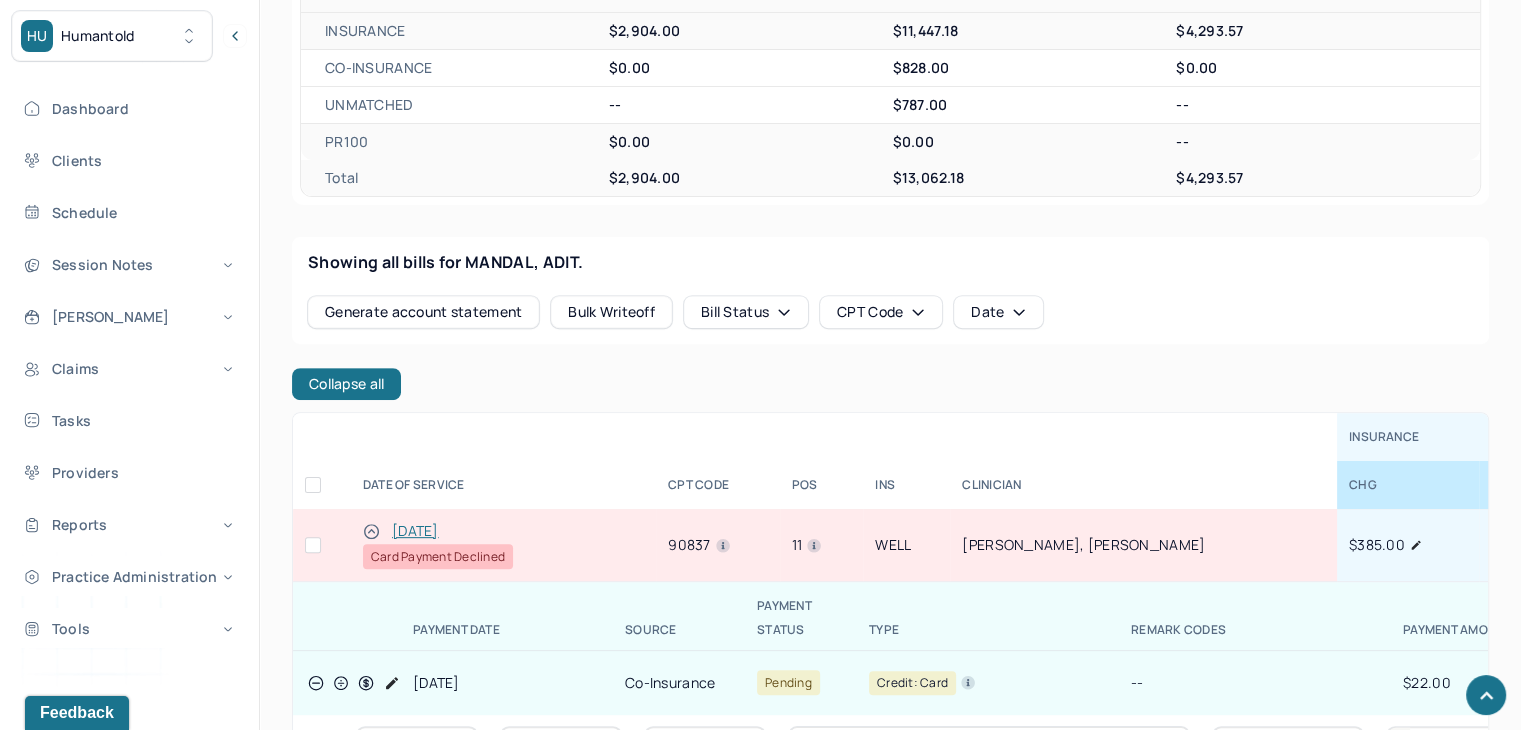 drag, startPoint x: 316, startPoint y: 520, endPoint x: 628, endPoint y: 397, distance: 335.36993 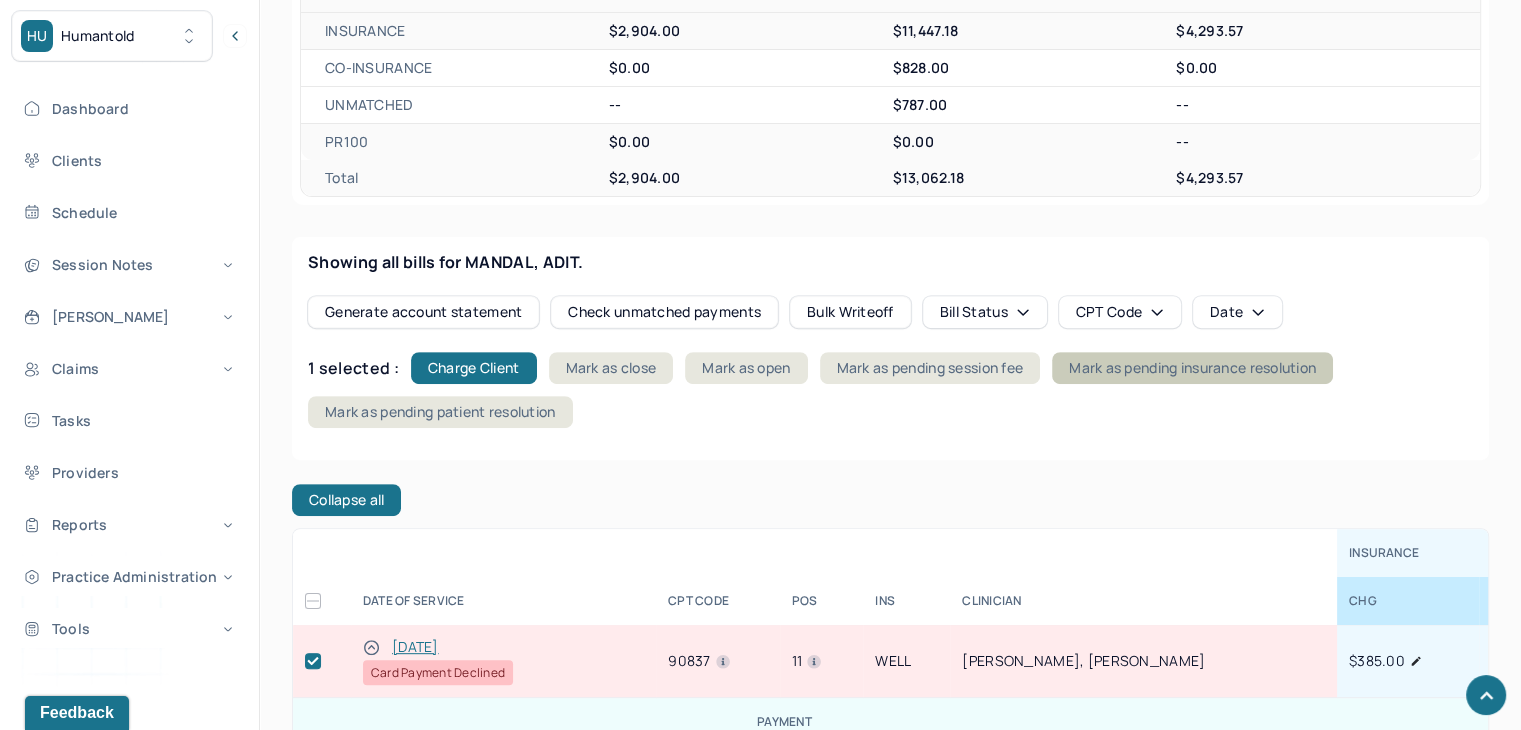 click on "Mark as pending insurance resolution" at bounding box center [1192, 368] 